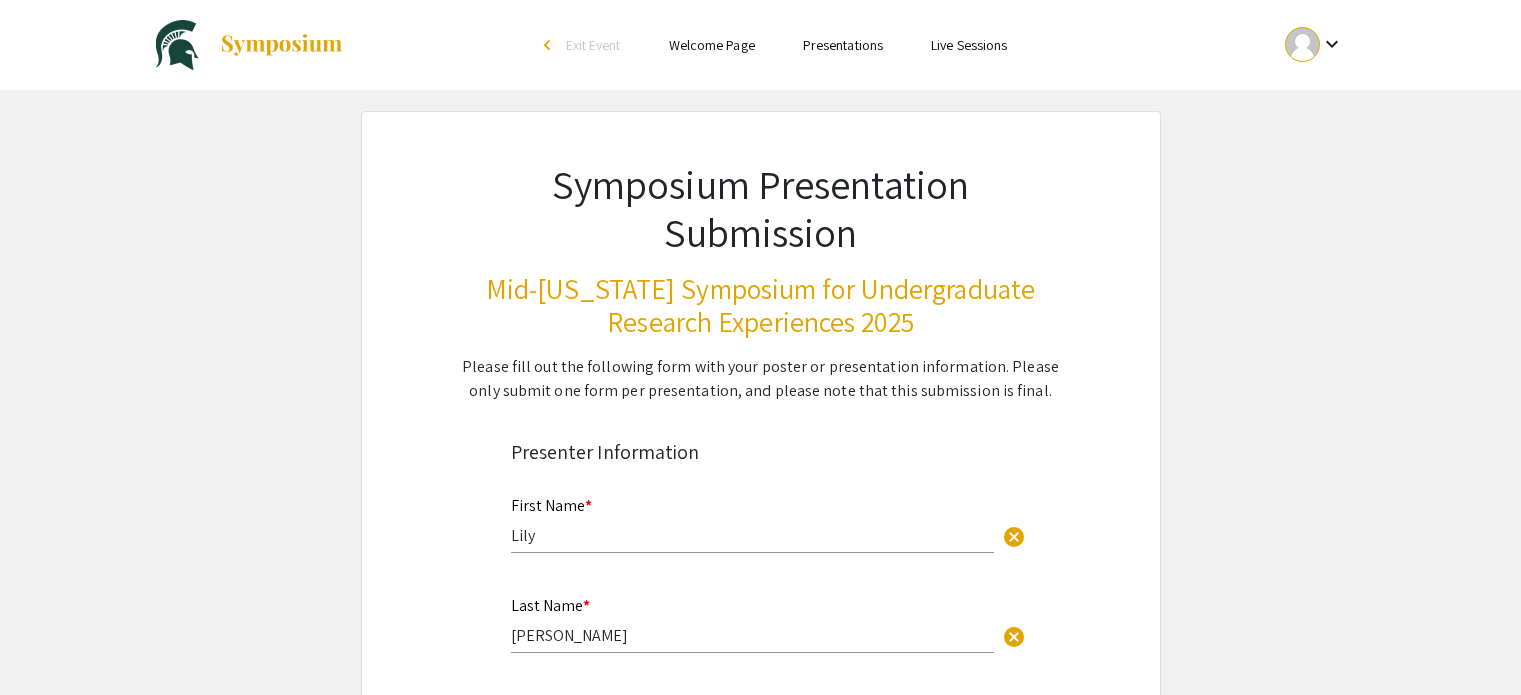 scroll, scrollTop: 1023, scrollLeft: 0, axis: vertical 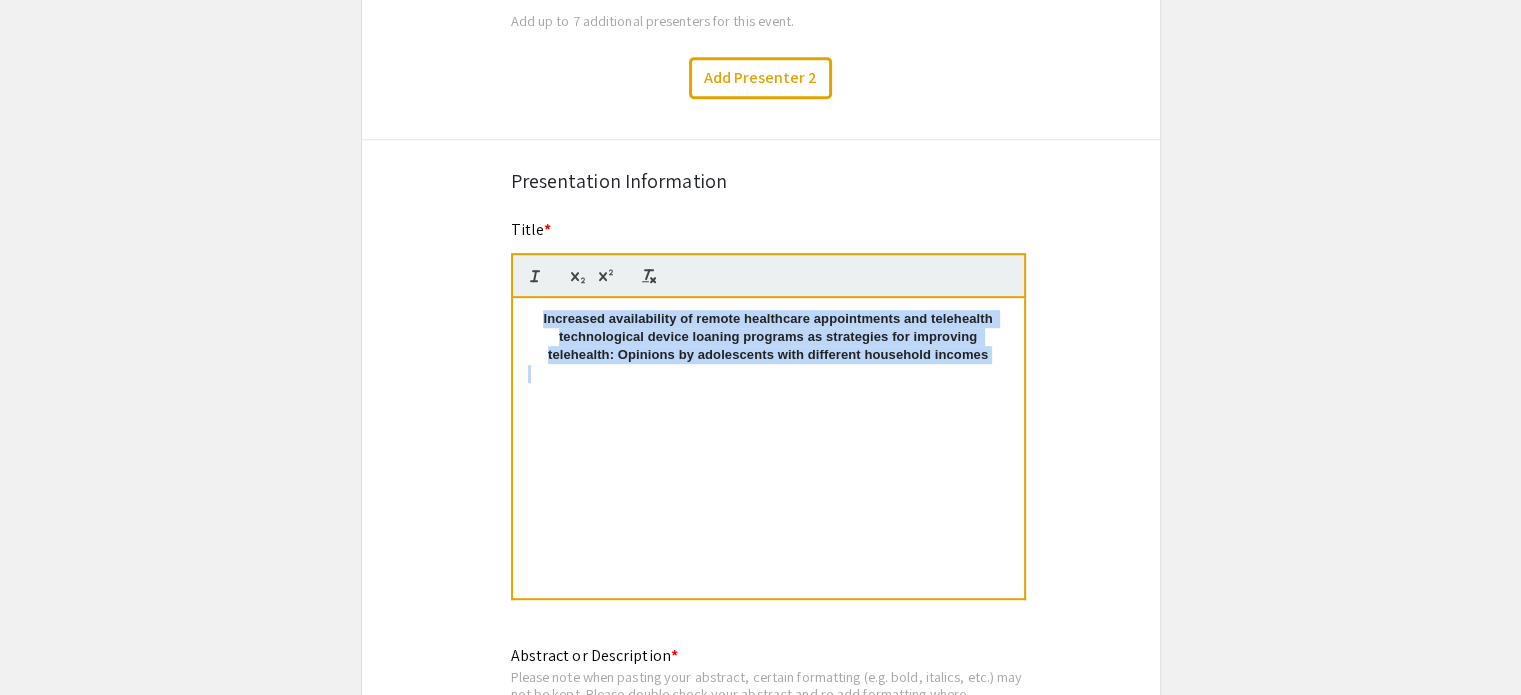 drag, startPoint x: 540, startPoint y: 315, endPoint x: 994, endPoint y: 399, distance: 461.70554 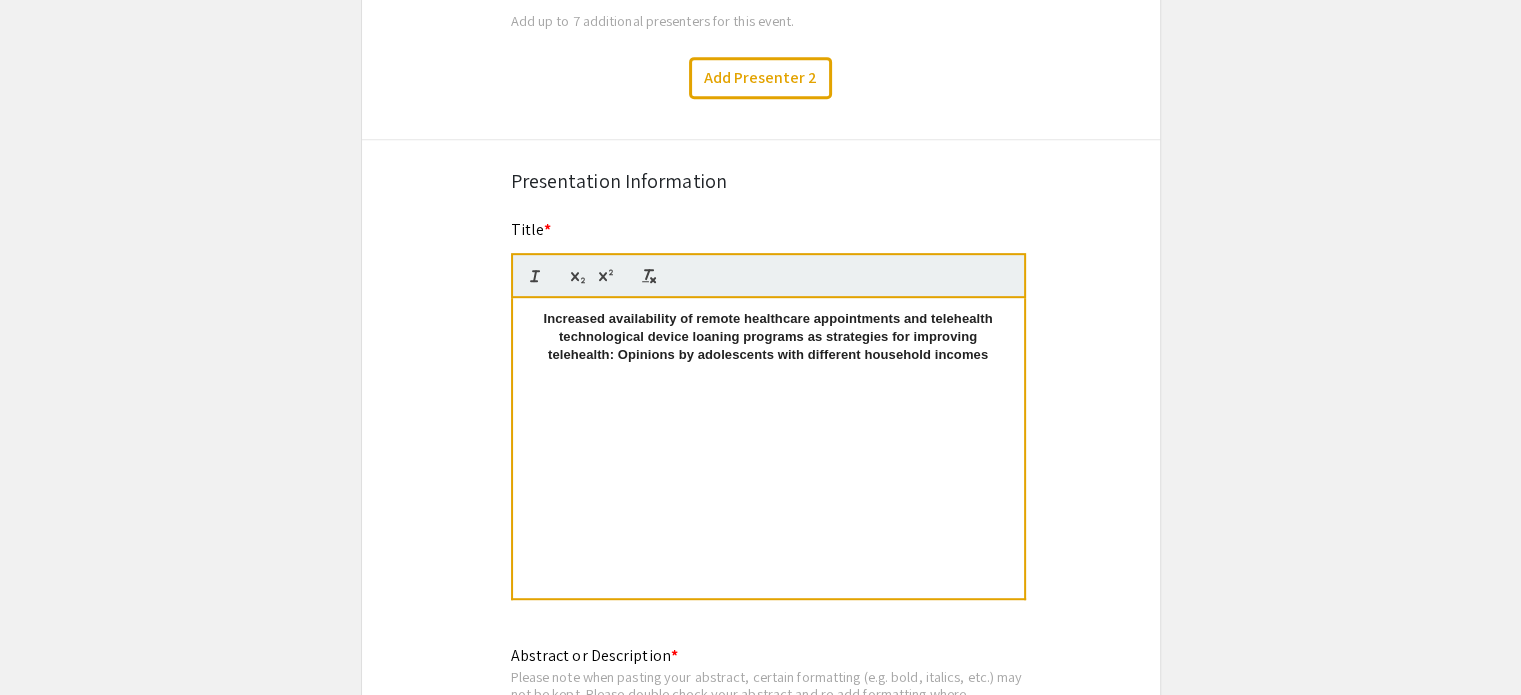 drag, startPoint x: 542, startPoint y: 318, endPoint x: 1020, endPoint y: 358, distance: 479.67072 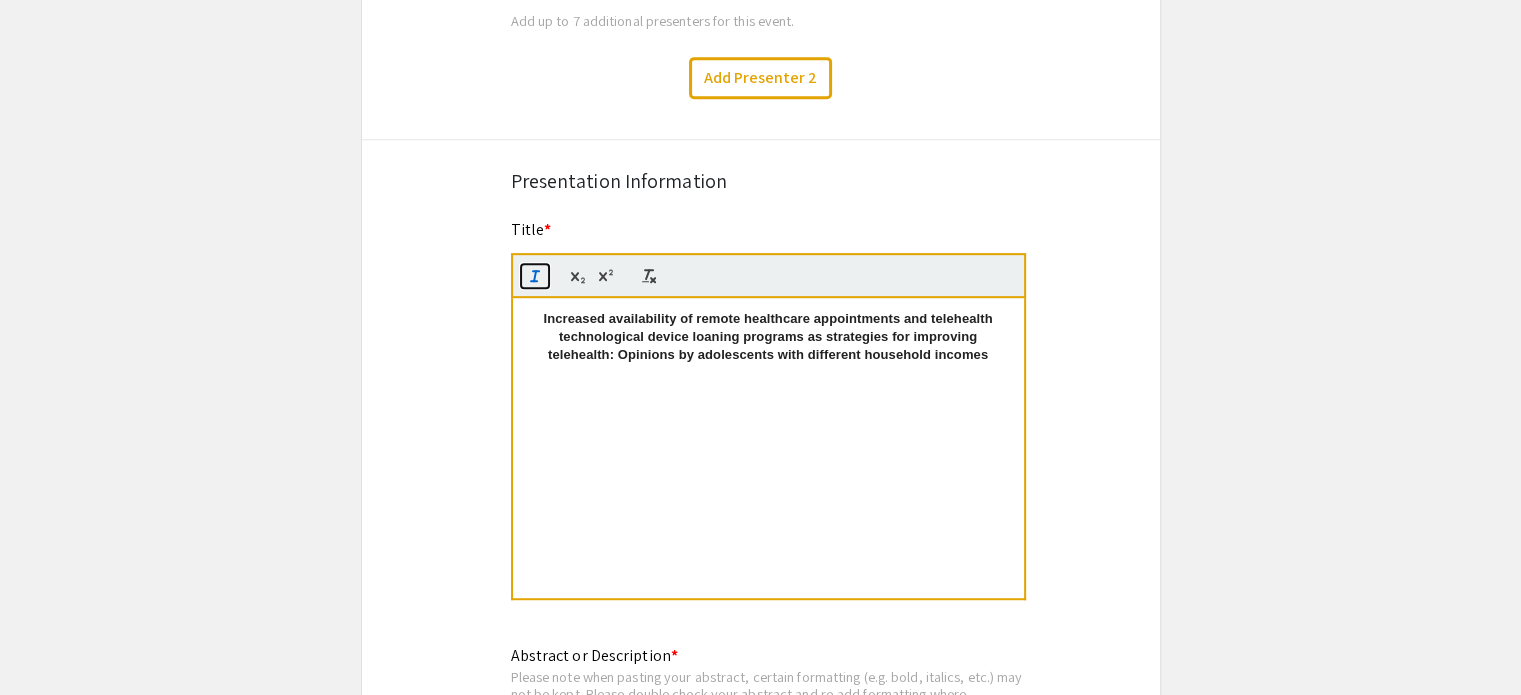 click 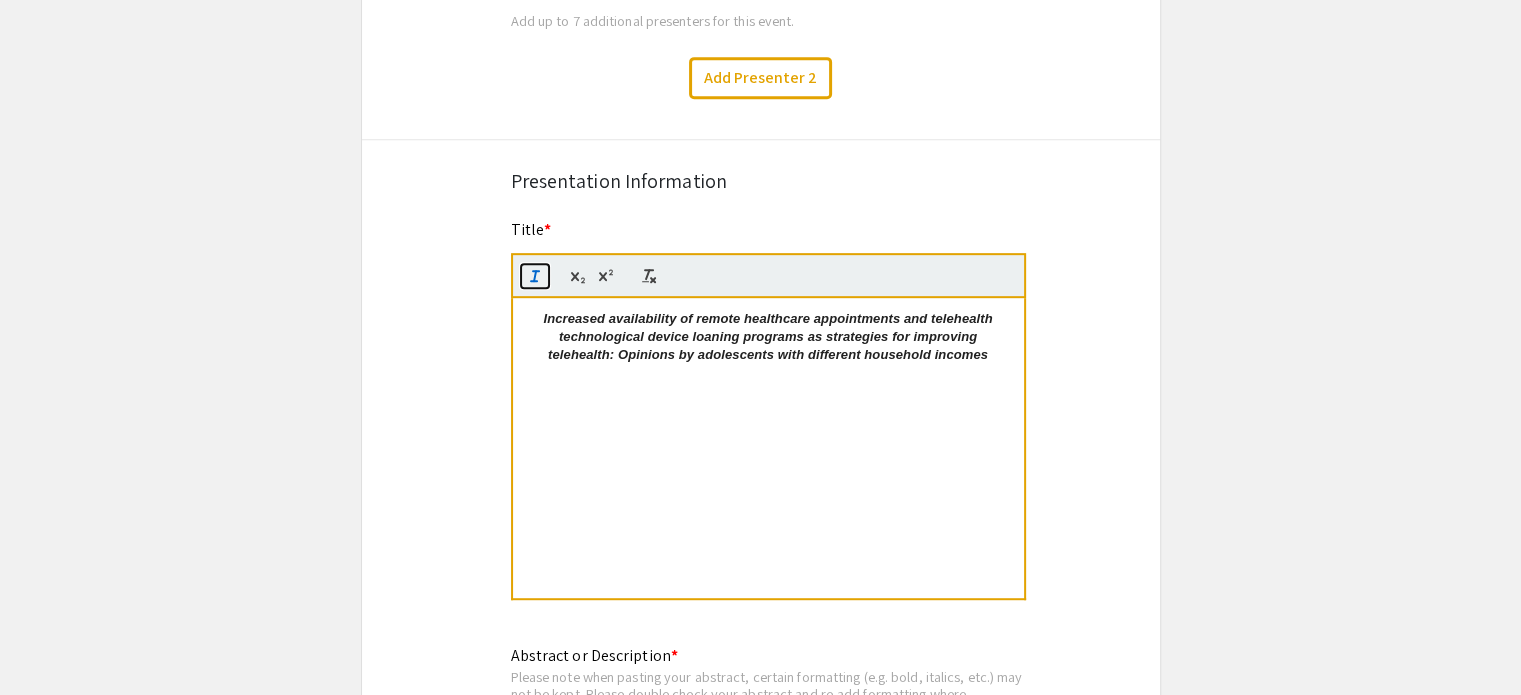click 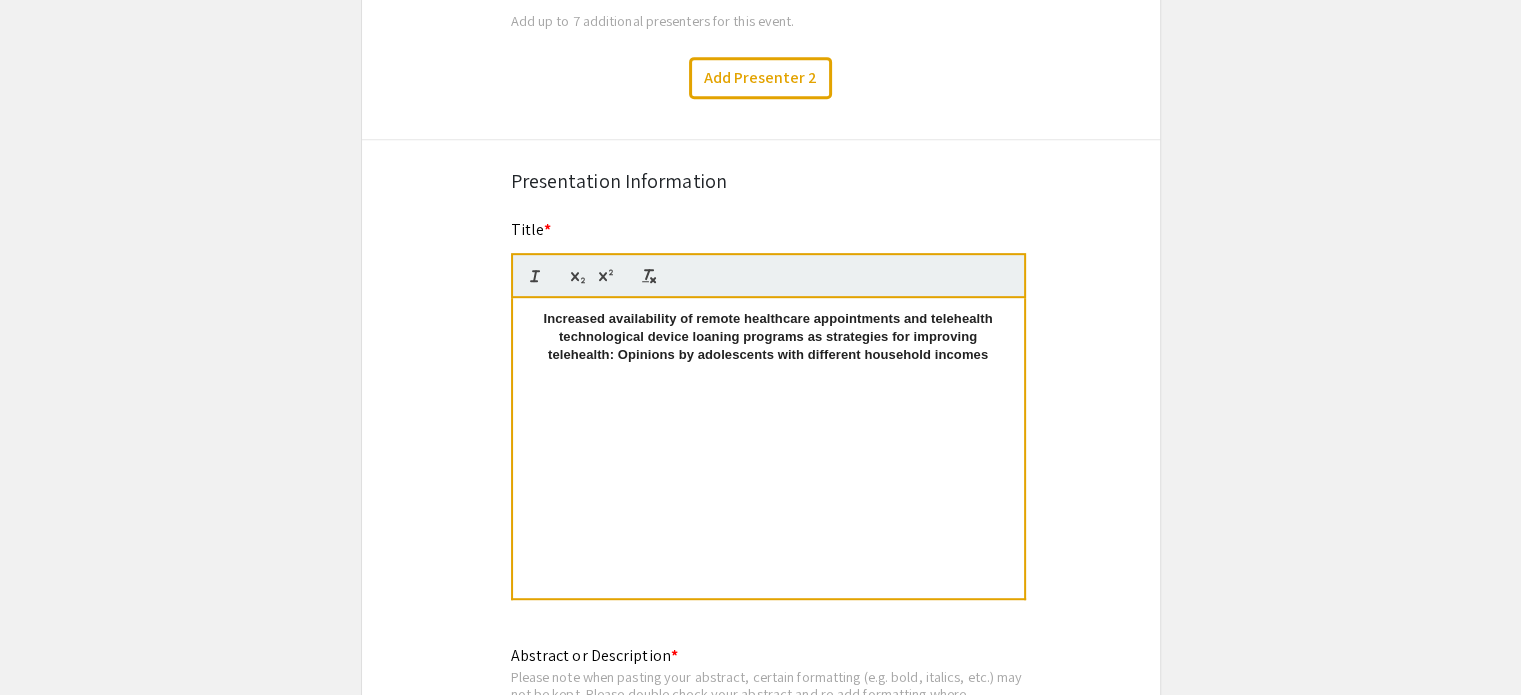click on "Increased availability of remote healthcare appointments and telehealth technological device loaning programs as strategies for improving telehealth: Opinions by adolescents with different household incomes" at bounding box center (769, 337) 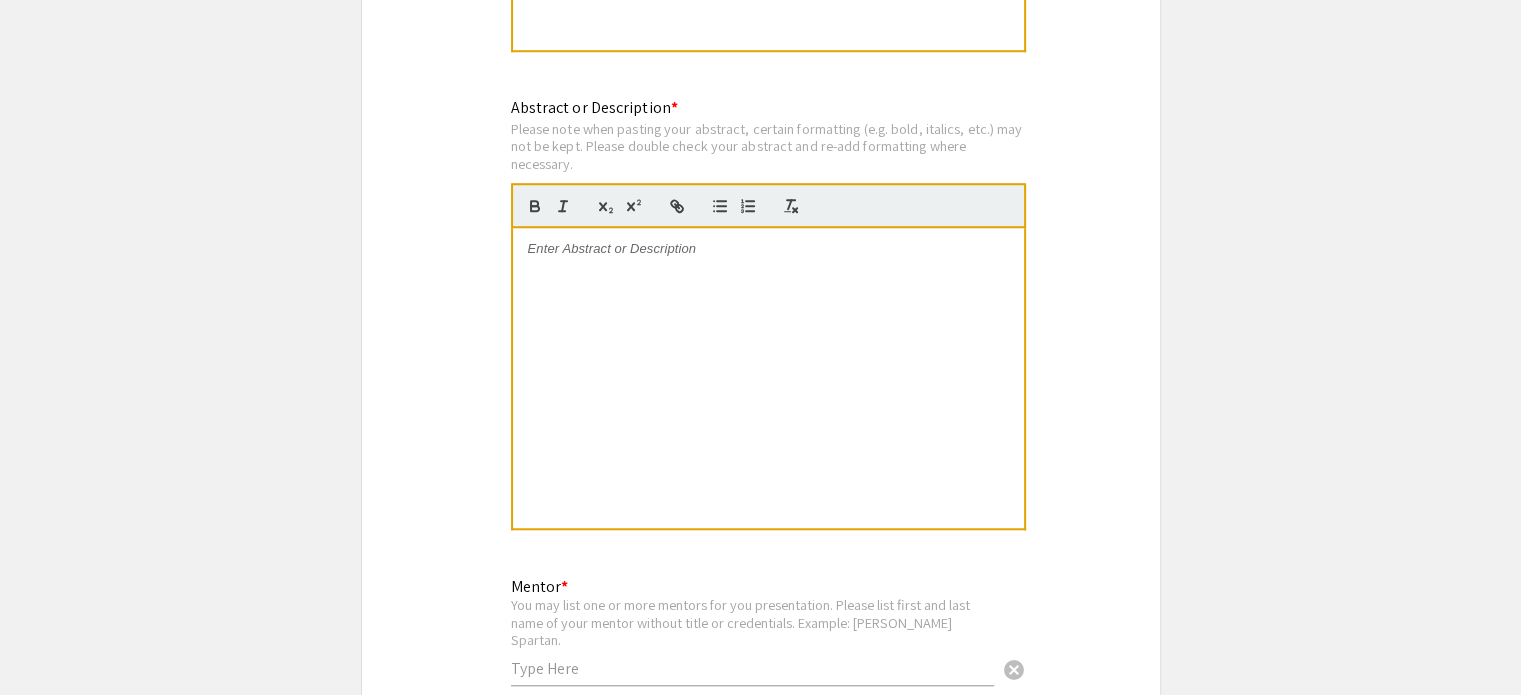 scroll, scrollTop: 1572, scrollLeft: 0, axis: vertical 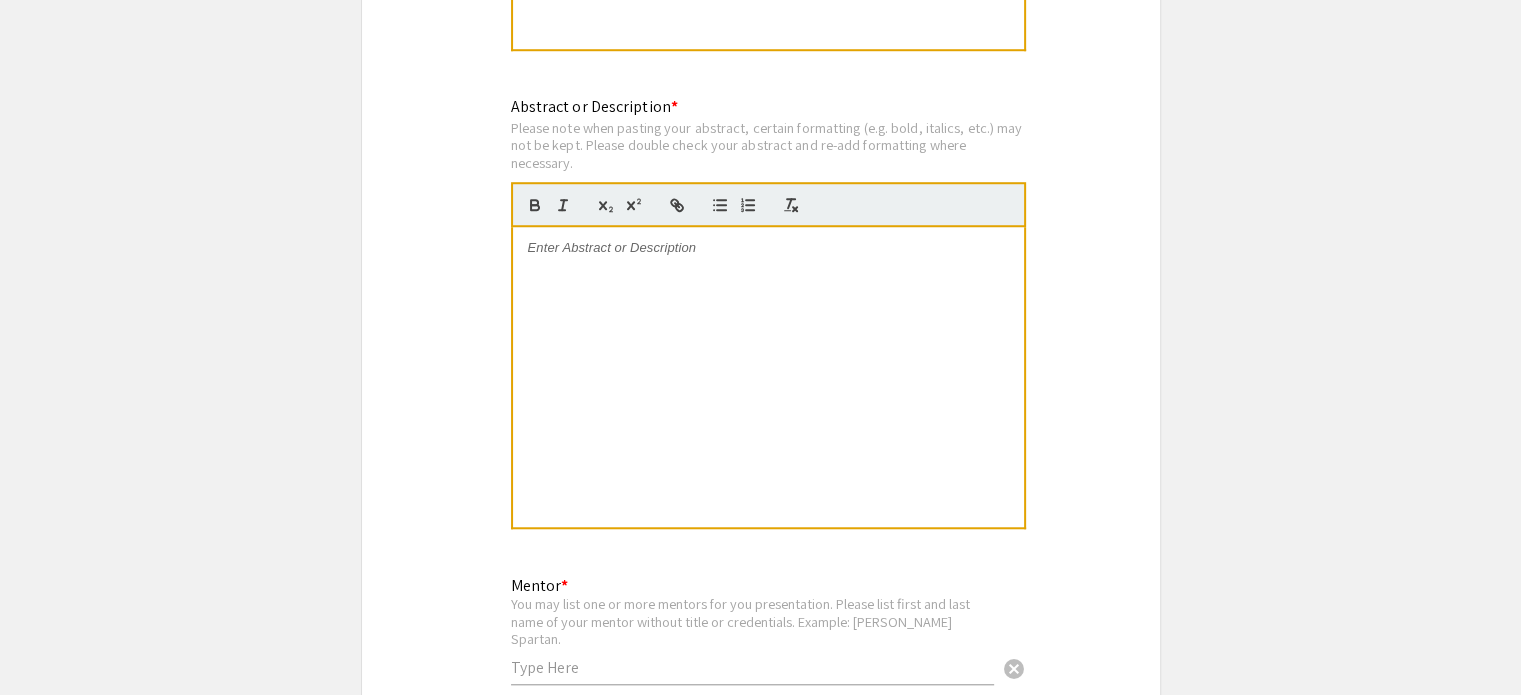 click at bounding box center (768, 377) 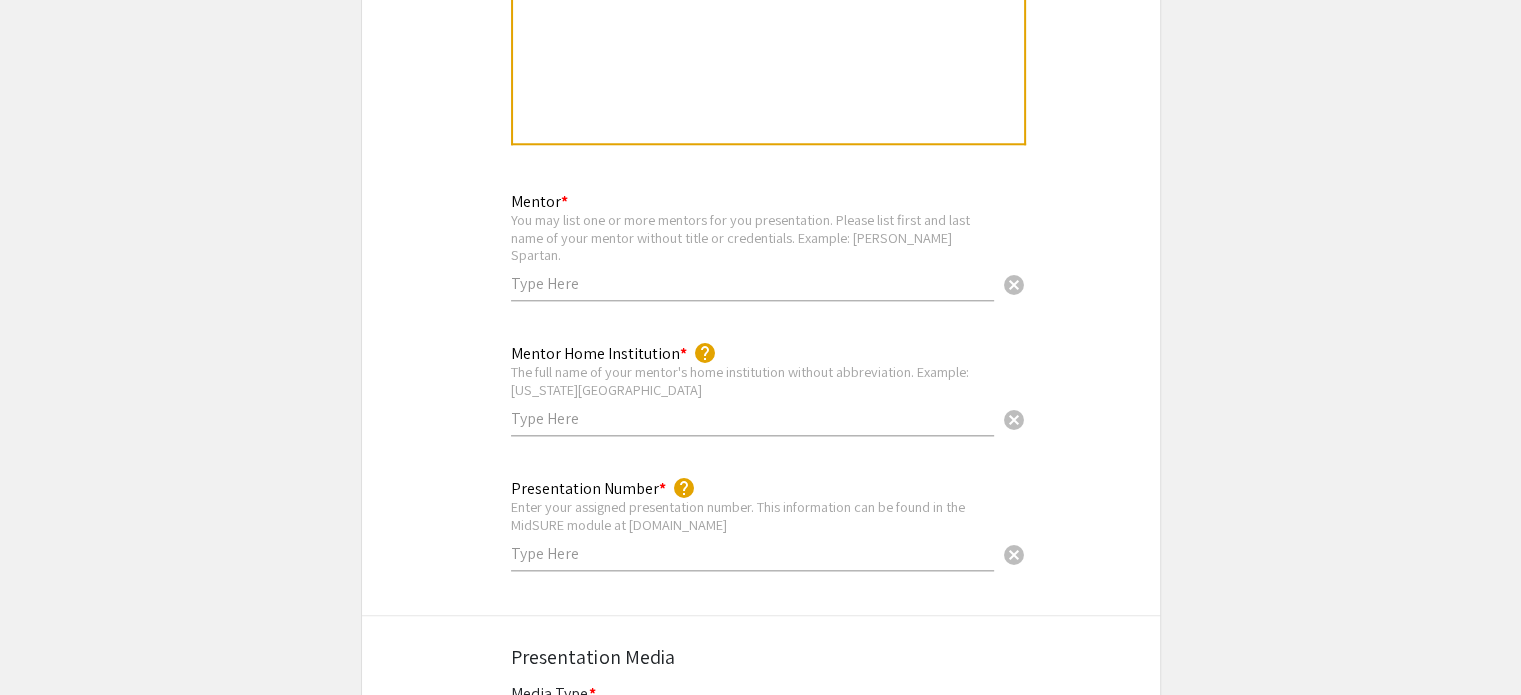 scroll, scrollTop: 1955, scrollLeft: 0, axis: vertical 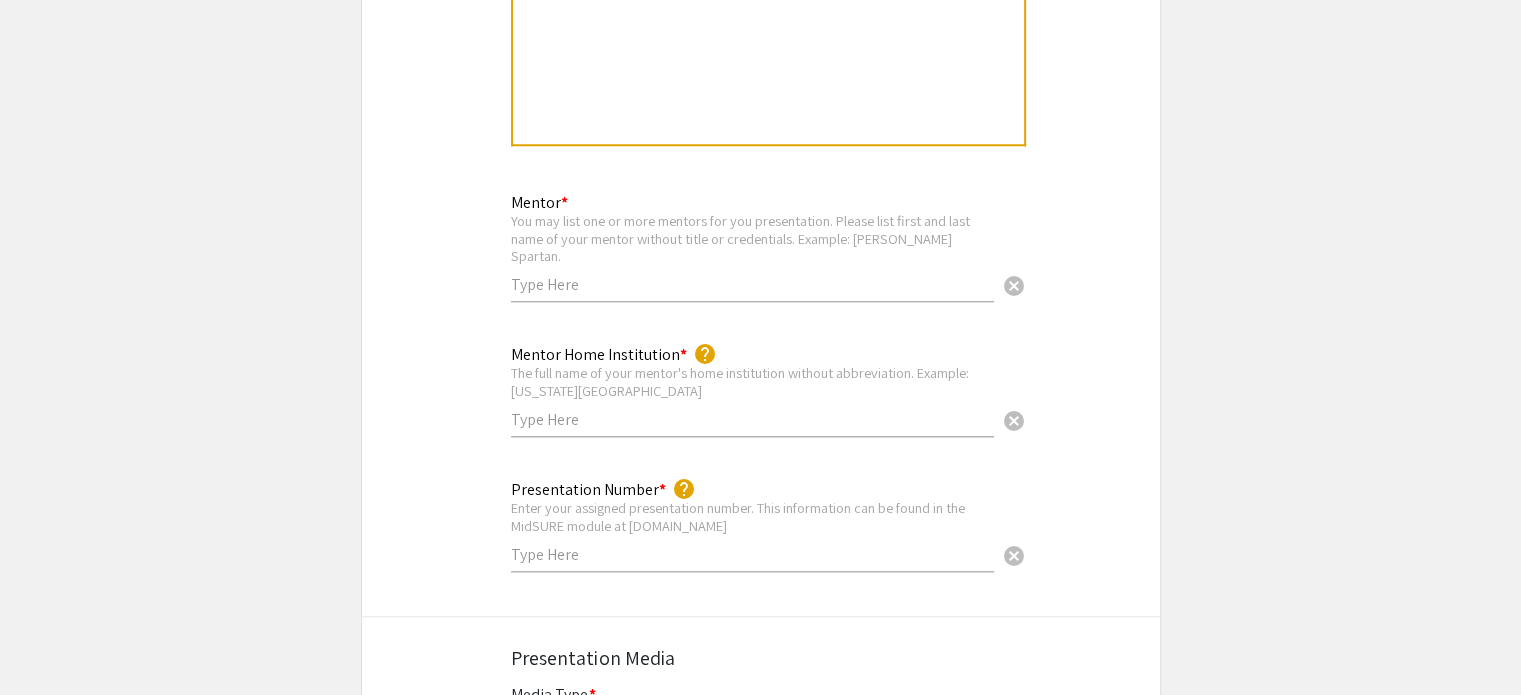 click at bounding box center [752, 284] 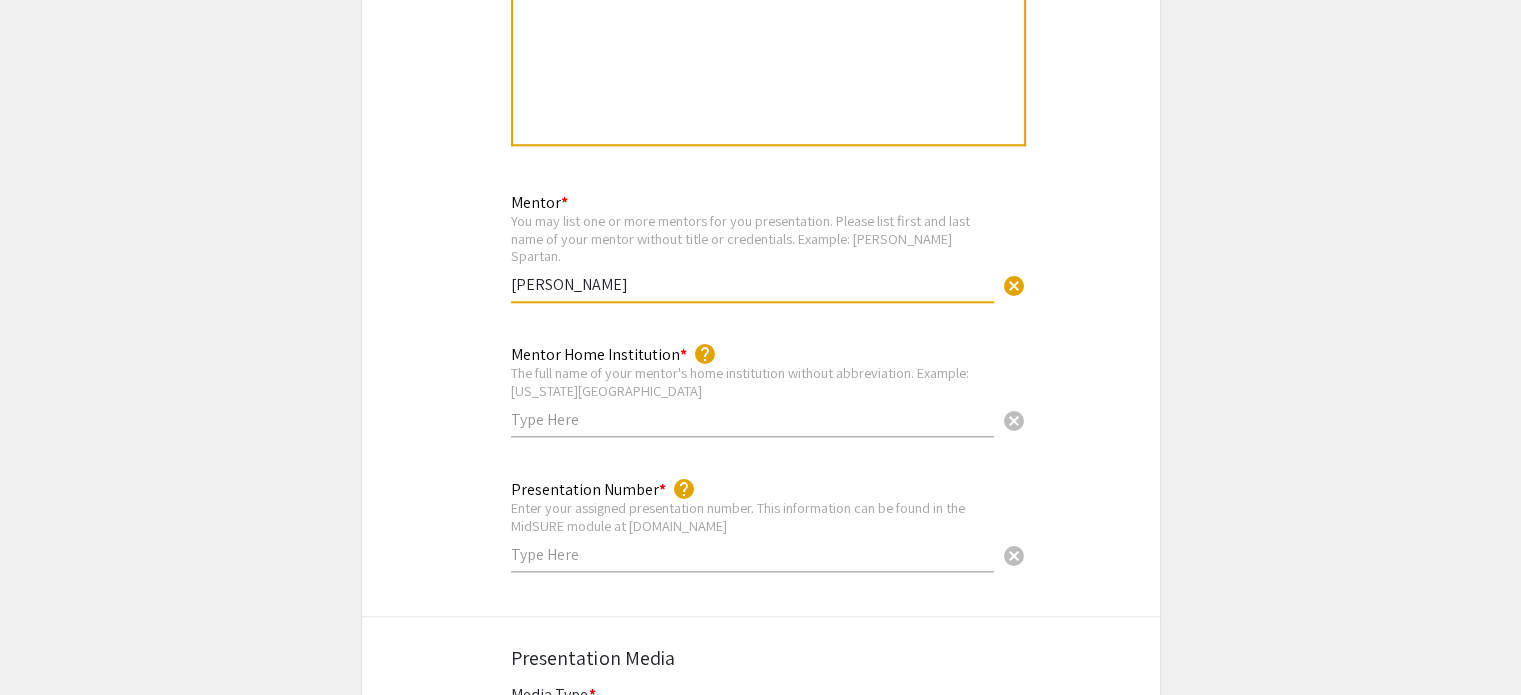 click on "[PERSON_NAME]" at bounding box center (752, 284) 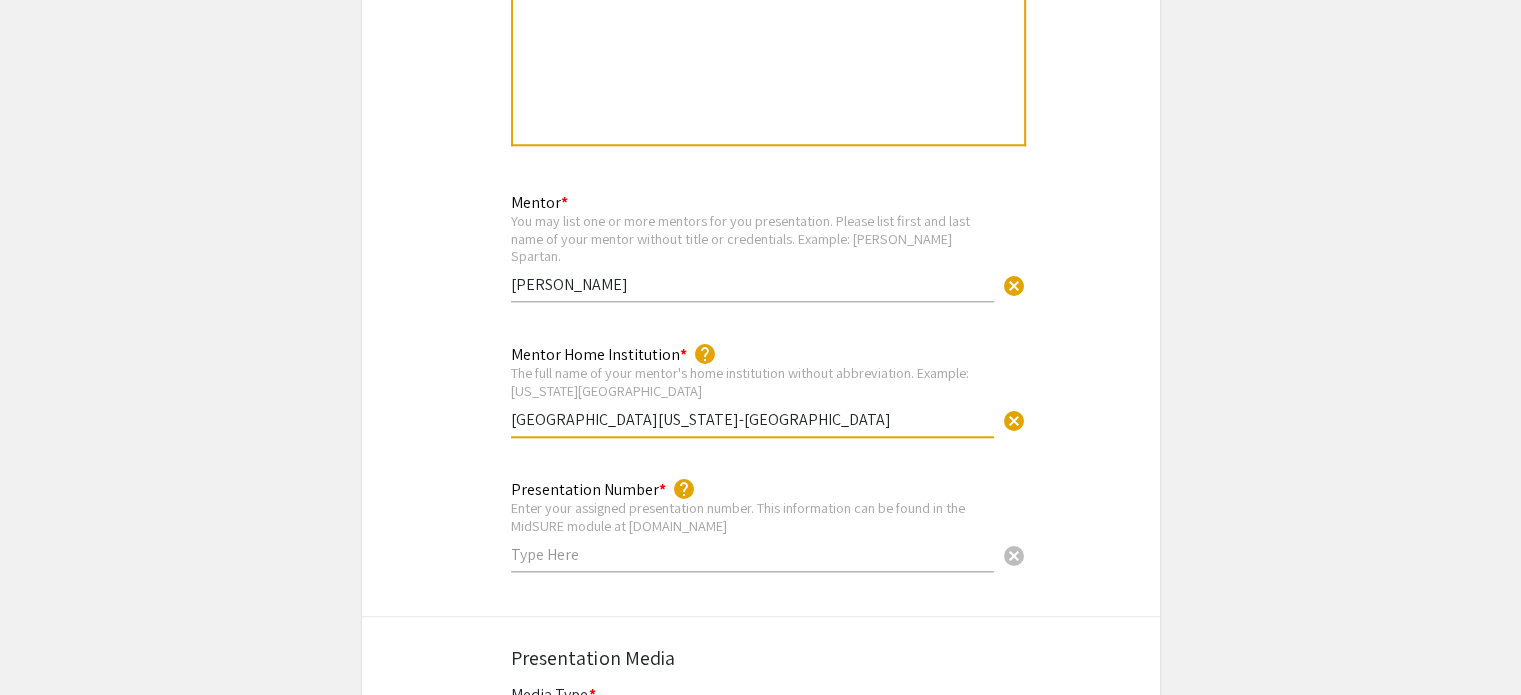 type on "[GEOGRAPHIC_DATA][US_STATE]-[GEOGRAPHIC_DATA]" 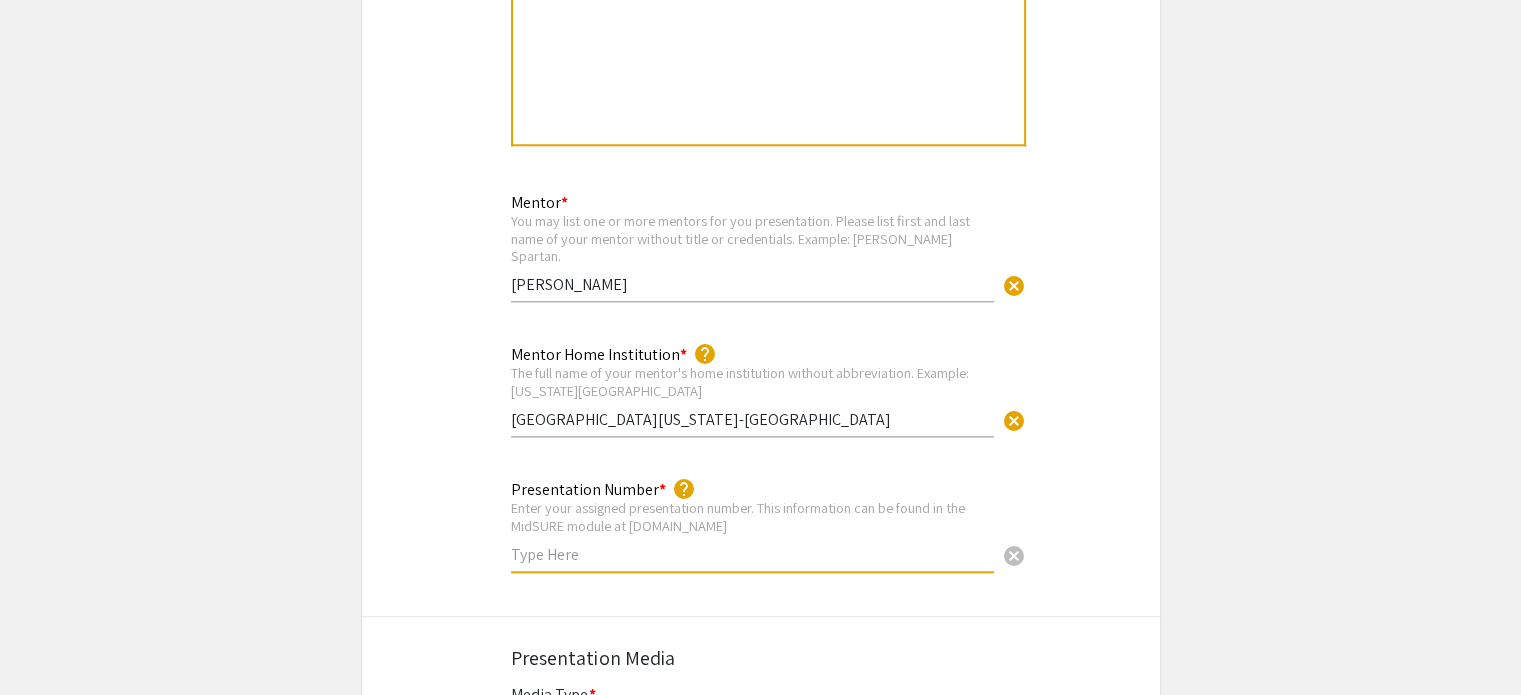 drag, startPoint x: 674, startPoint y: 527, endPoint x: 685, endPoint y: 537, distance: 14.866069 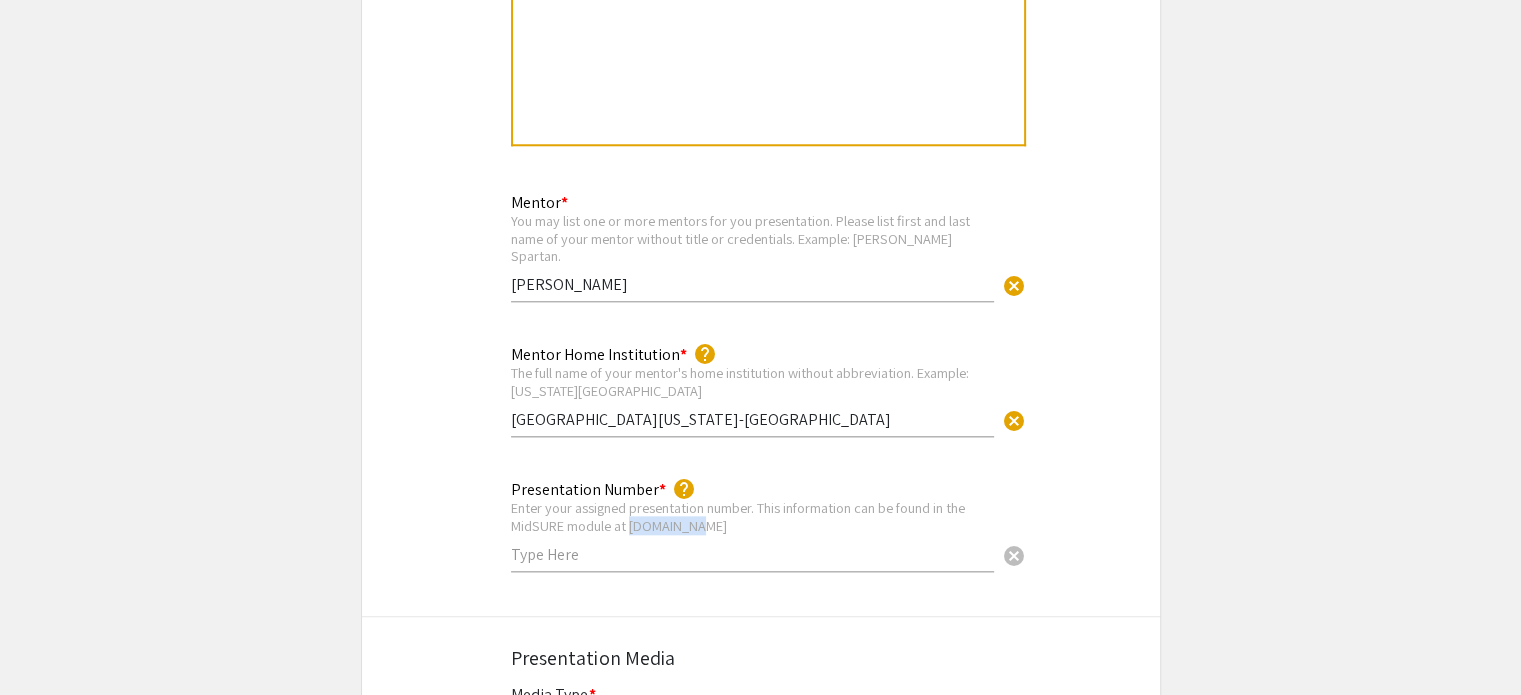 drag, startPoint x: 696, startPoint y: 504, endPoint x: 632, endPoint y: 503, distance: 64.00781 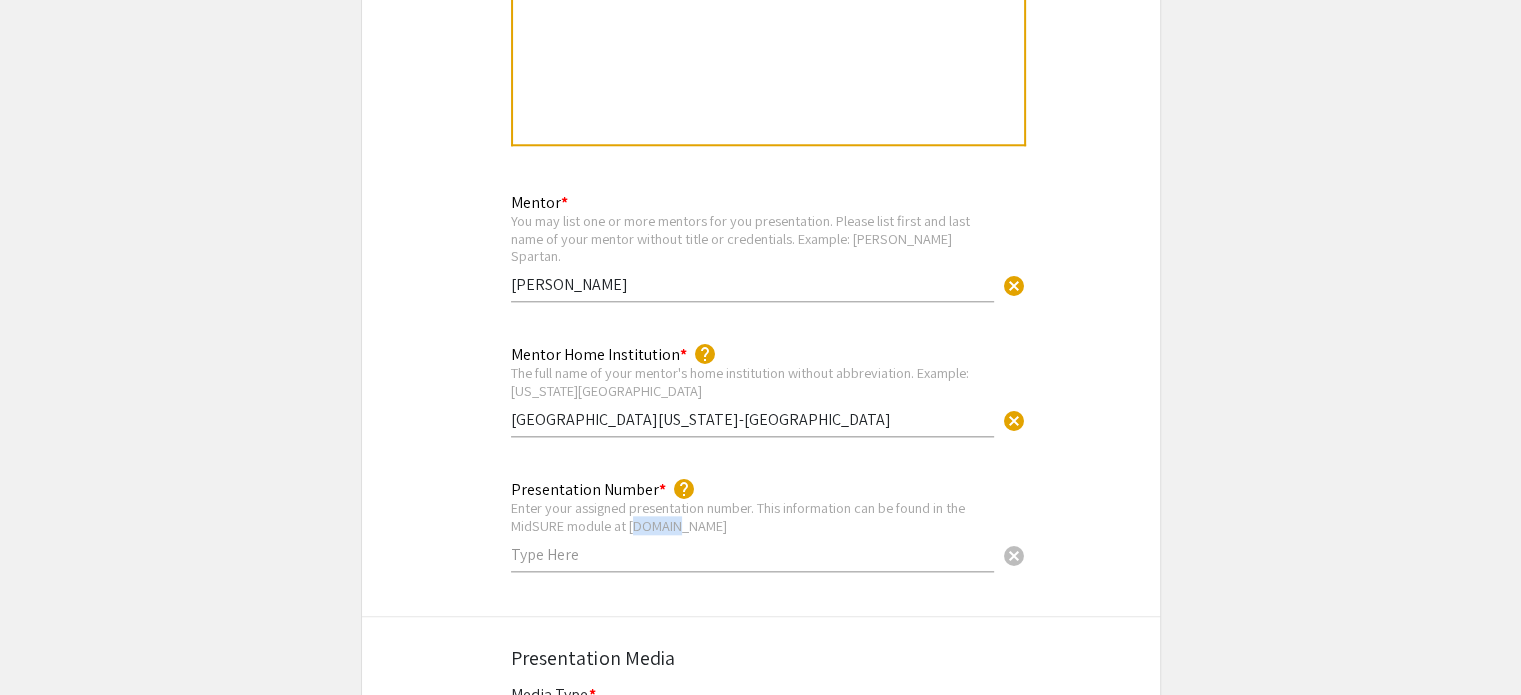 drag, startPoint x: 636, startPoint y: 499, endPoint x: 676, endPoint y: 499, distance: 40 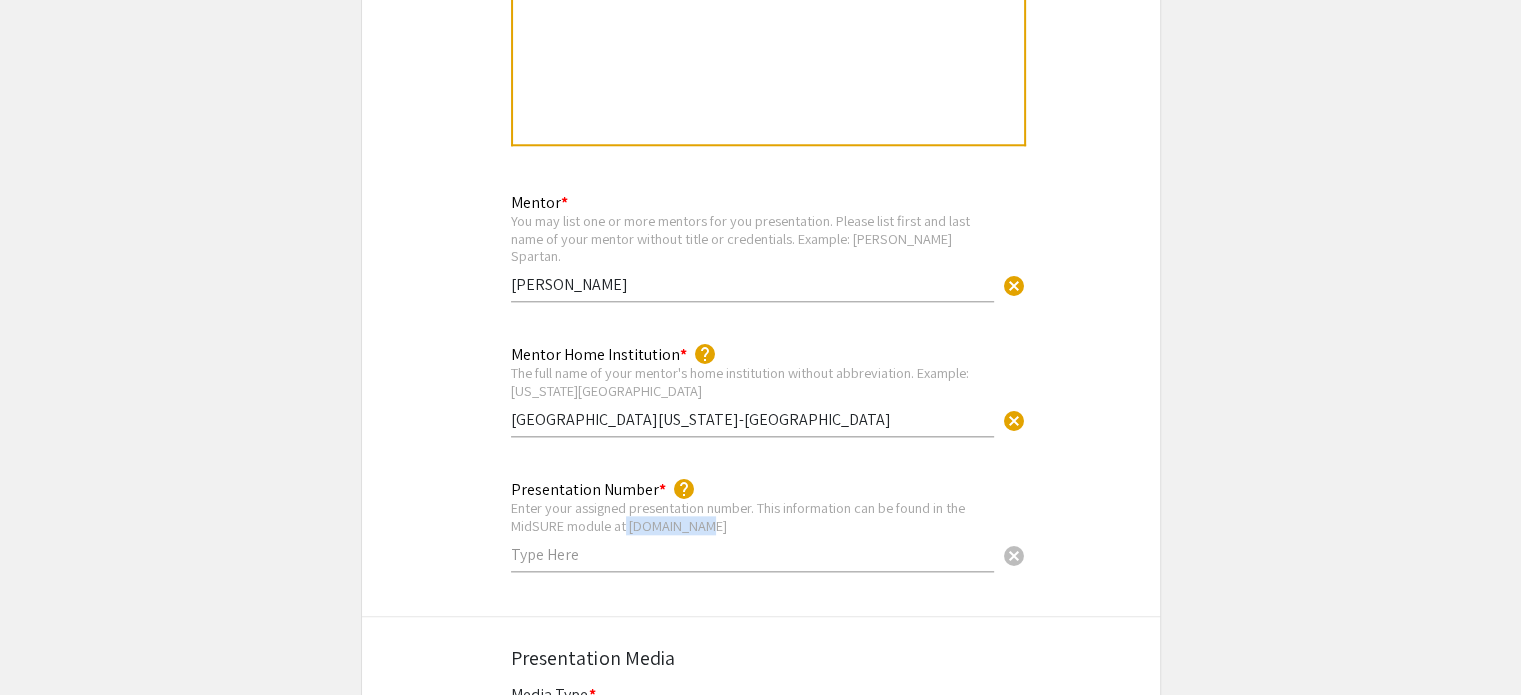 drag, startPoint x: 628, startPoint y: 503, endPoint x: 709, endPoint y: 503, distance: 81 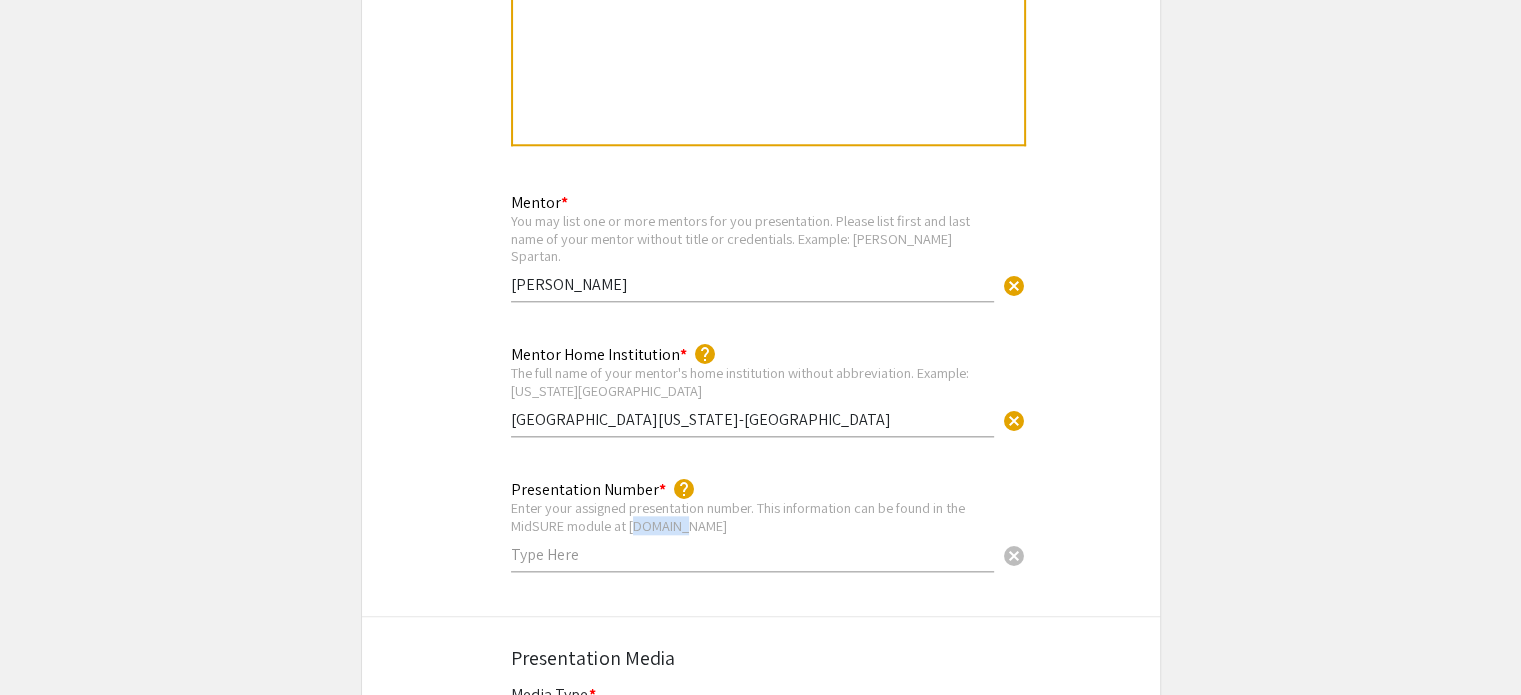 drag, startPoint x: 635, startPoint y: 503, endPoint x: 680, endPoint y: 502, distance: 45.01111 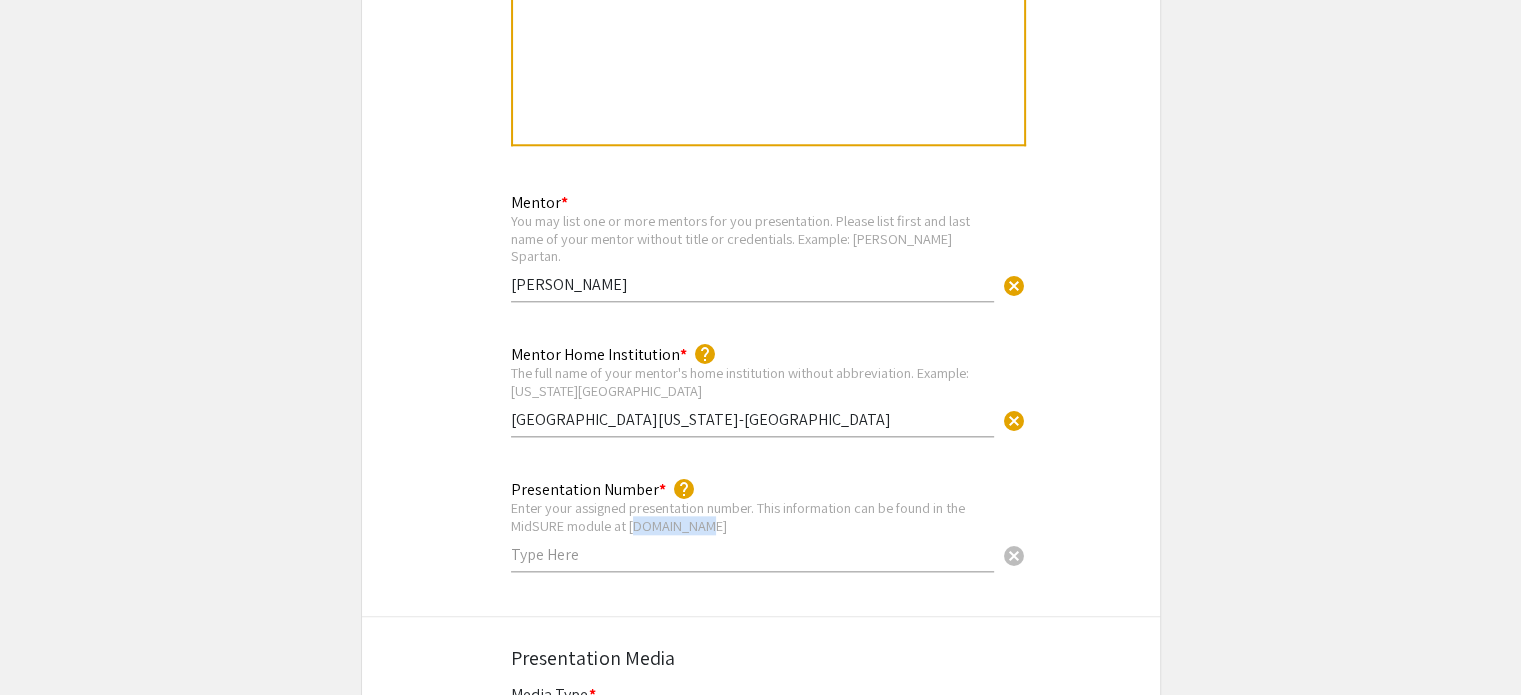 drag, startPoint x: 634, startPoint y: 503, endPoint x: 720, endPoint y: 508, distance: 86.145226 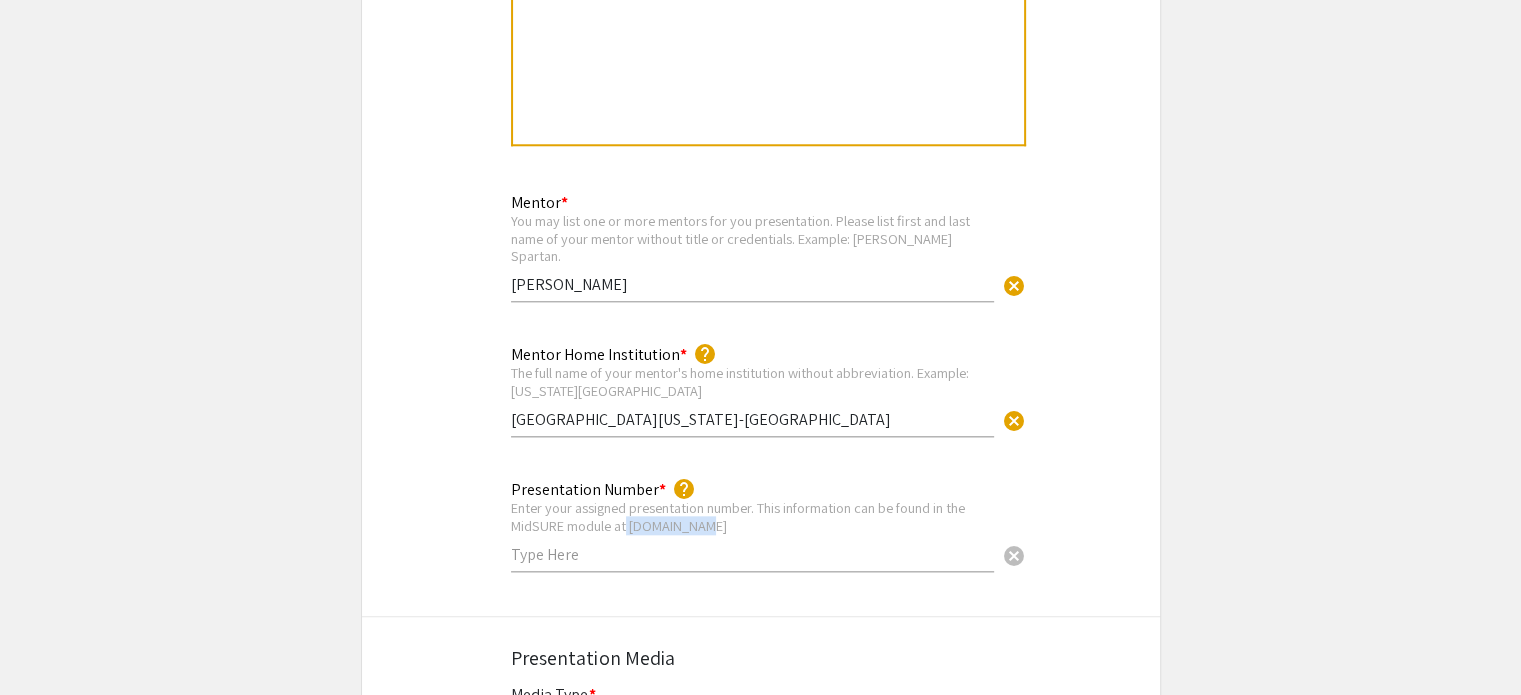 drag, startPoint x: 628, startPoint y: 499, endPoint x: 707, endPoint y: 505, distance: 79.22752 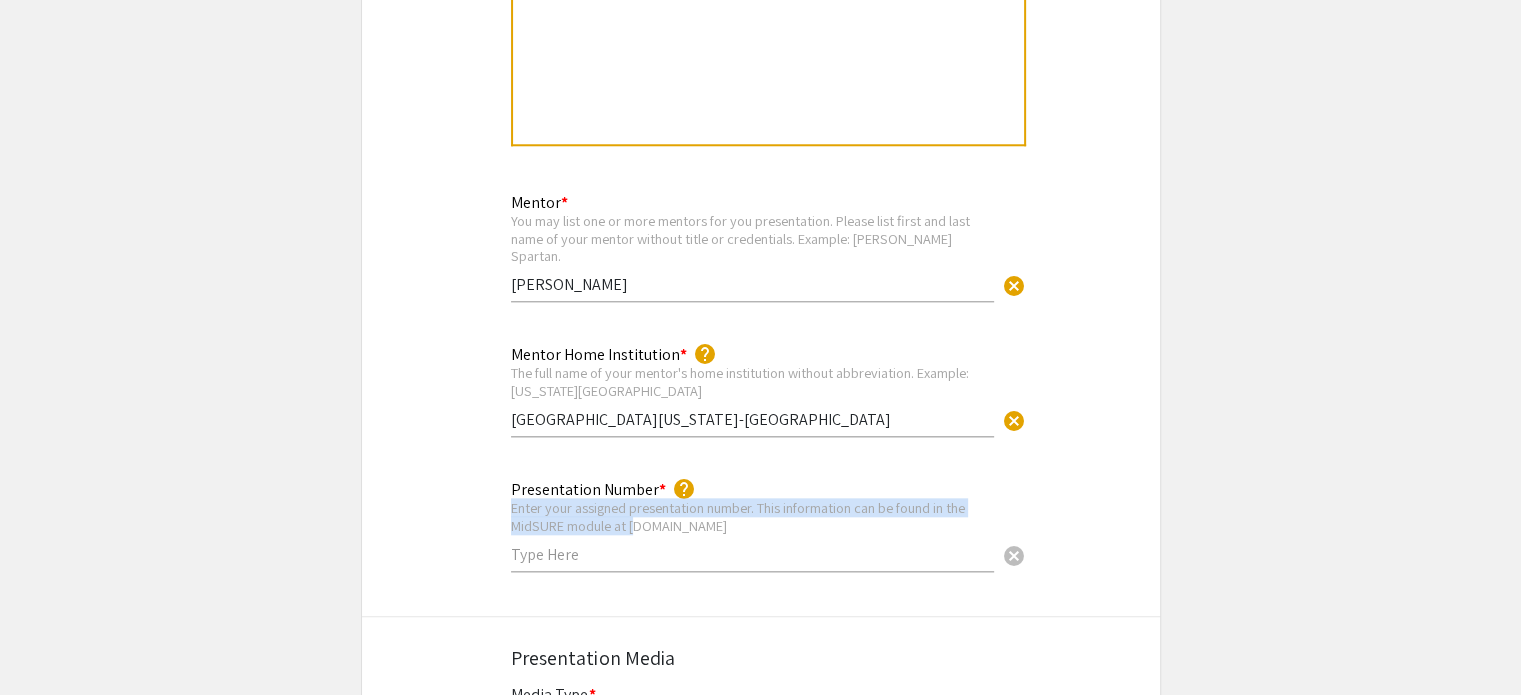 drag, startPoint x: 635, startPoint y: 504, endPoint x: 703, endPoint y: 511, distance: 68.359344 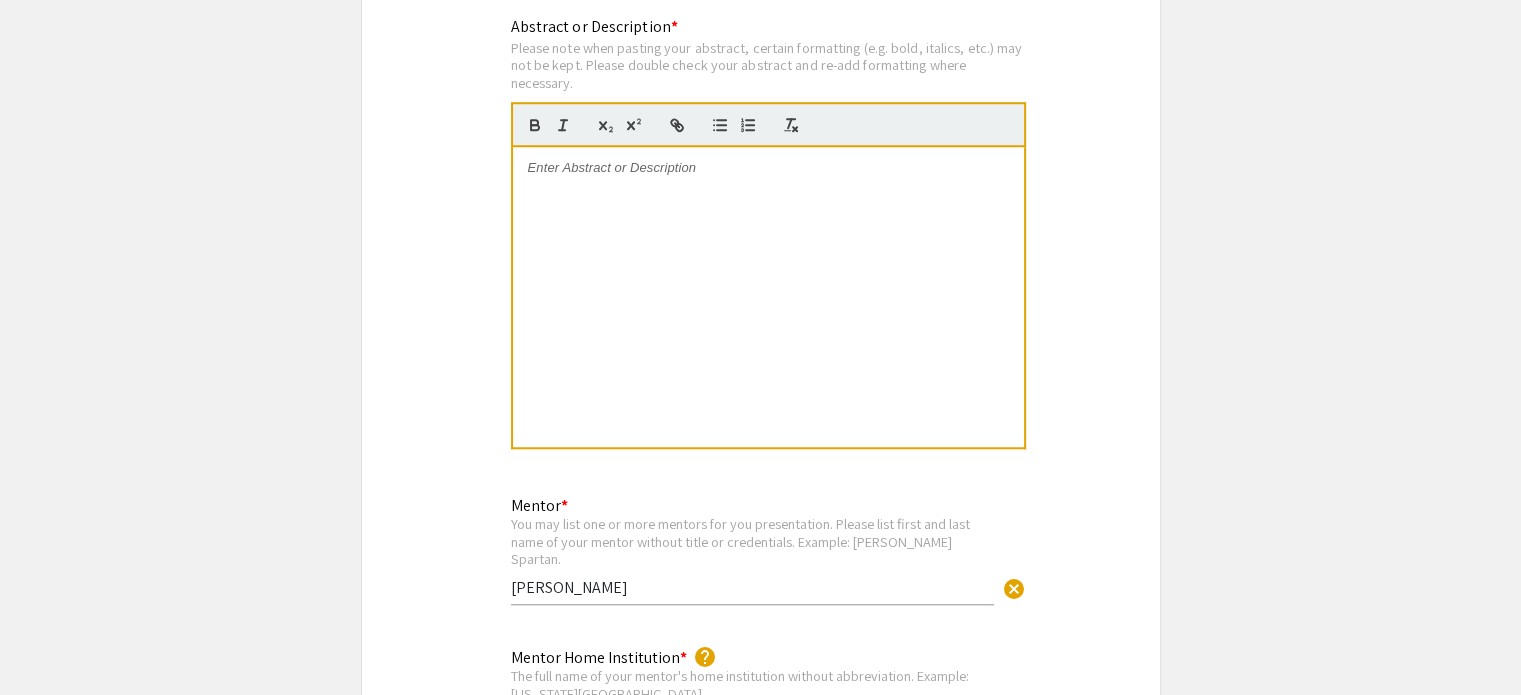 scroll, scrollTop: 1651, scrollLeft: 0, axis: vertical 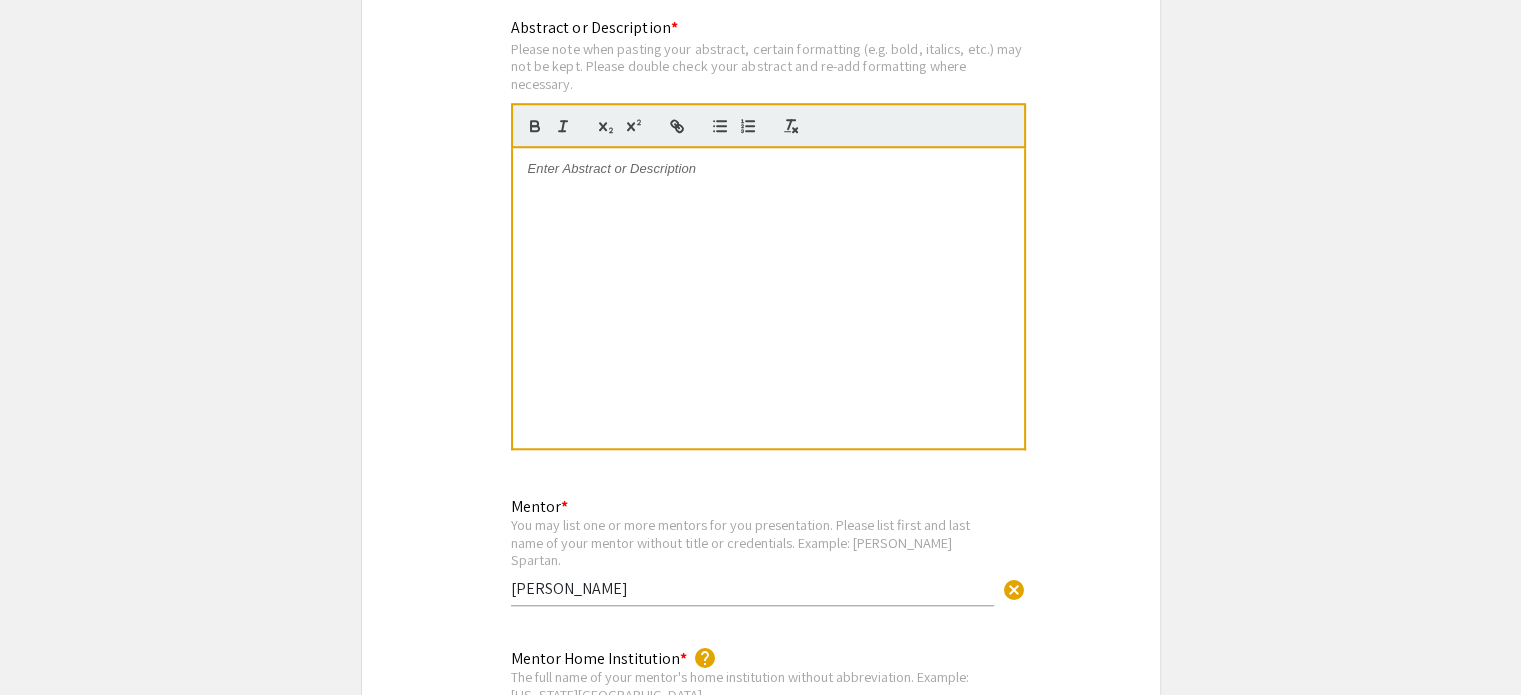 click at bounding box center (768, 298) 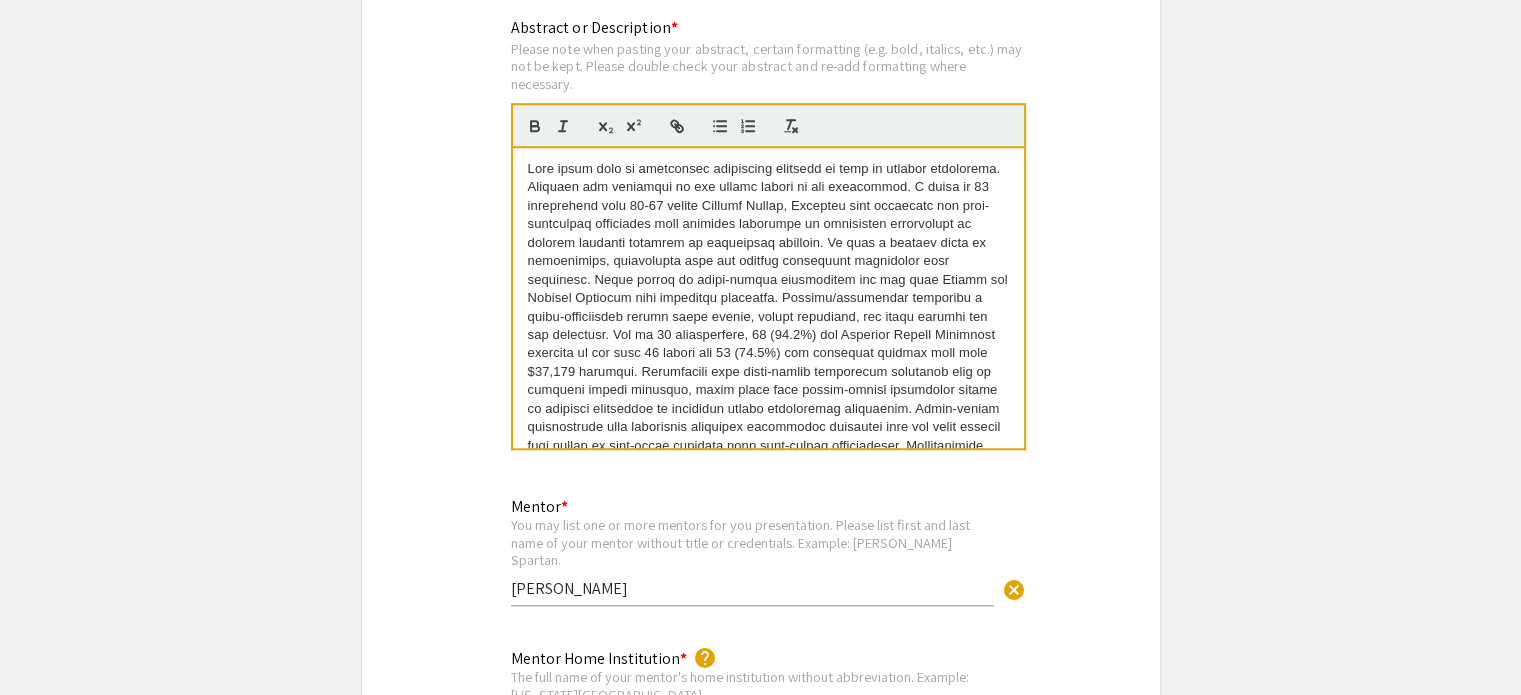 scroll, scrollTop: 0, scrollLeft: 0, axis: both 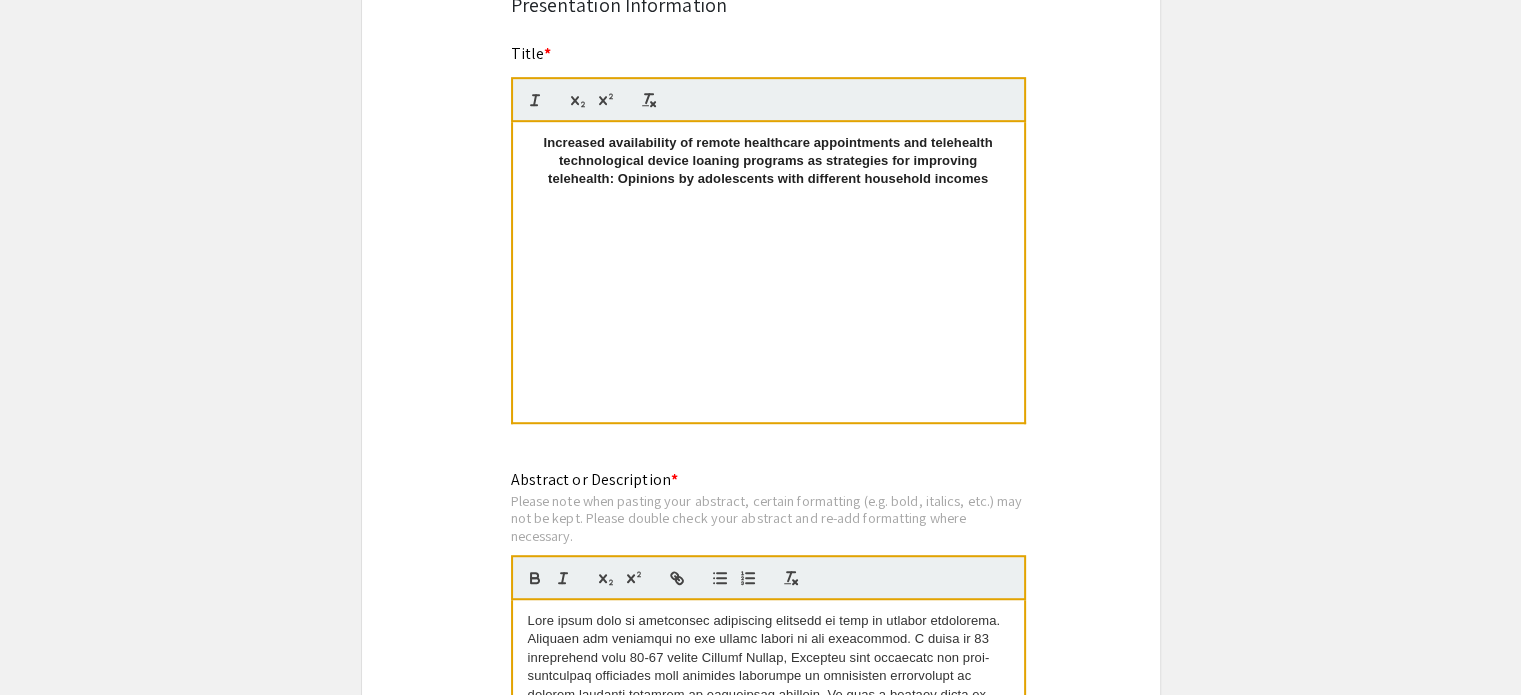 drag, startPoint x: 994, startPoint y: 181, endPoint x: 531, endPoint y: 146, distance: 464.321 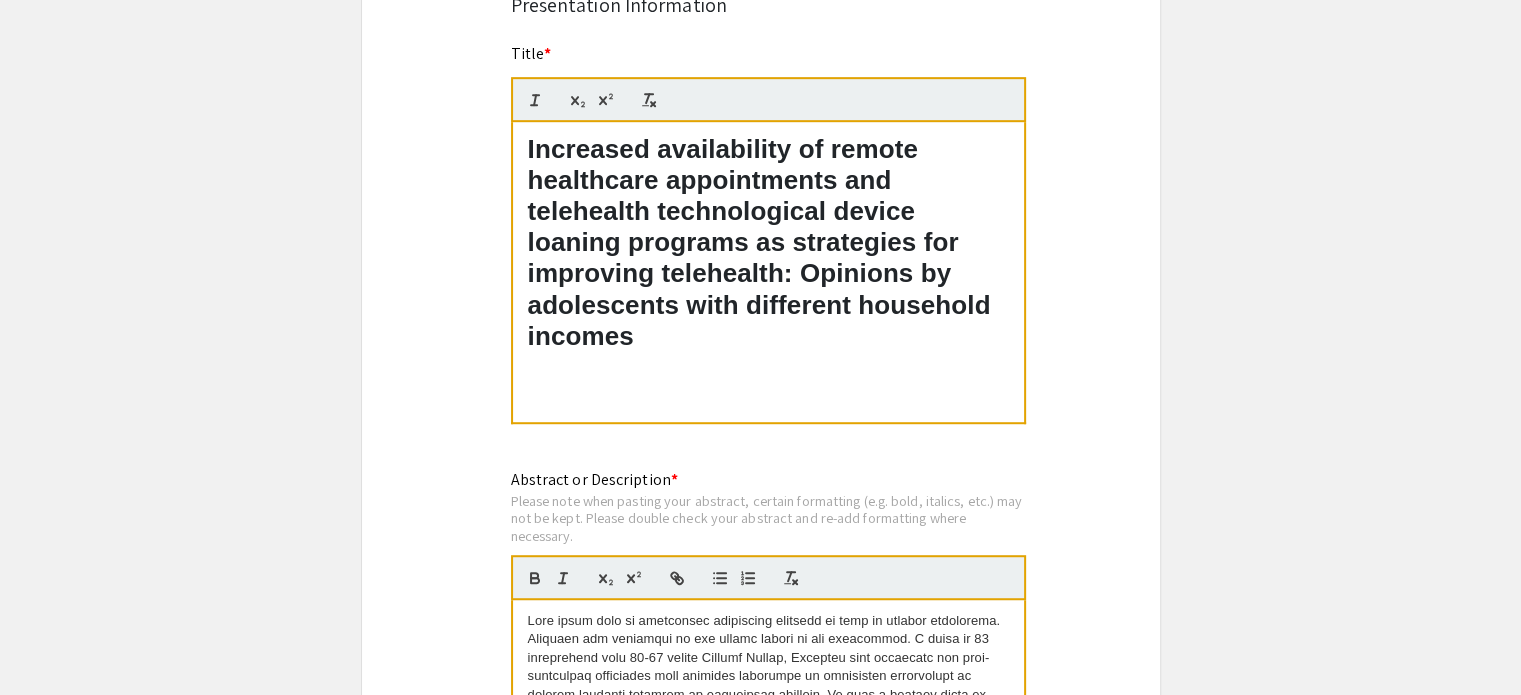 scroll, scrollTop: 0, scrollLeft: 0, axis: both 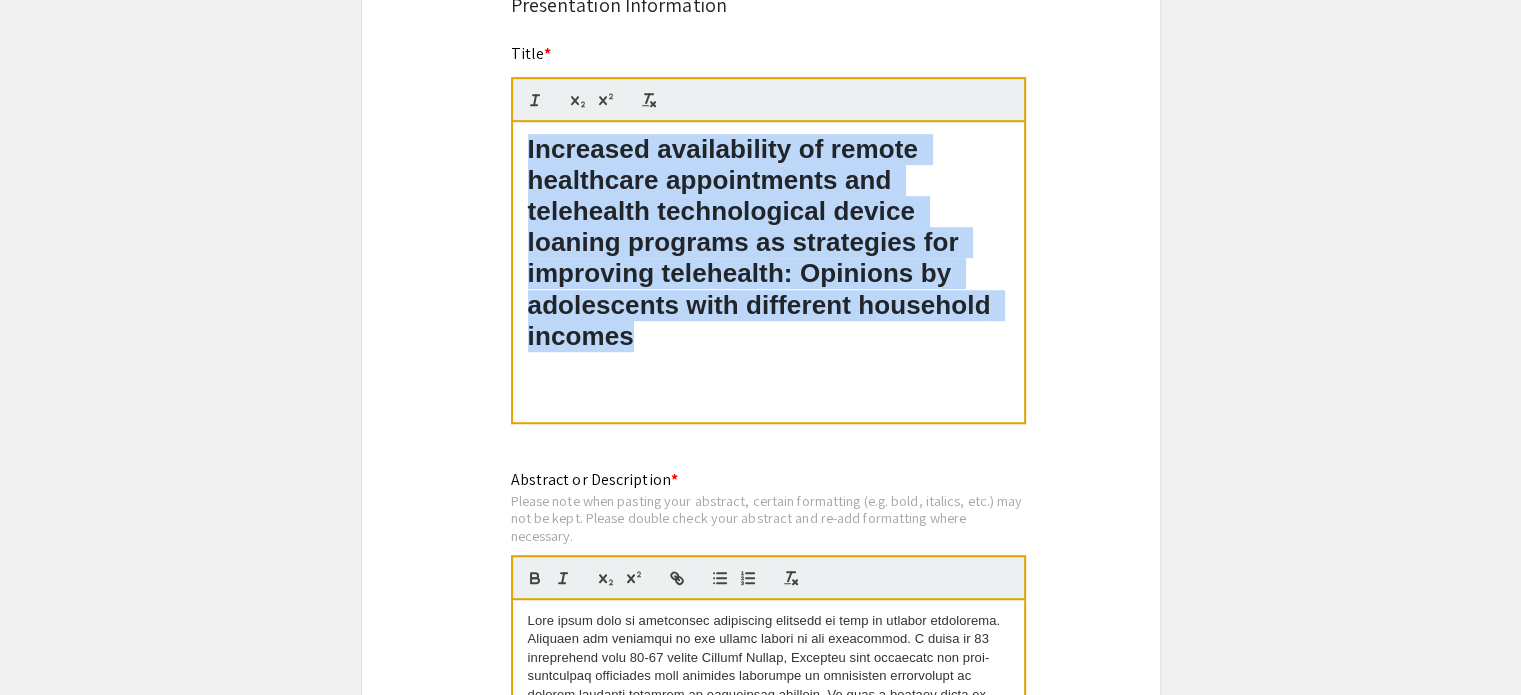 drag, startPoint x: 652, startPoint y: 330, endPoint x: 509, endPoint y: 113, distance: 259.88074 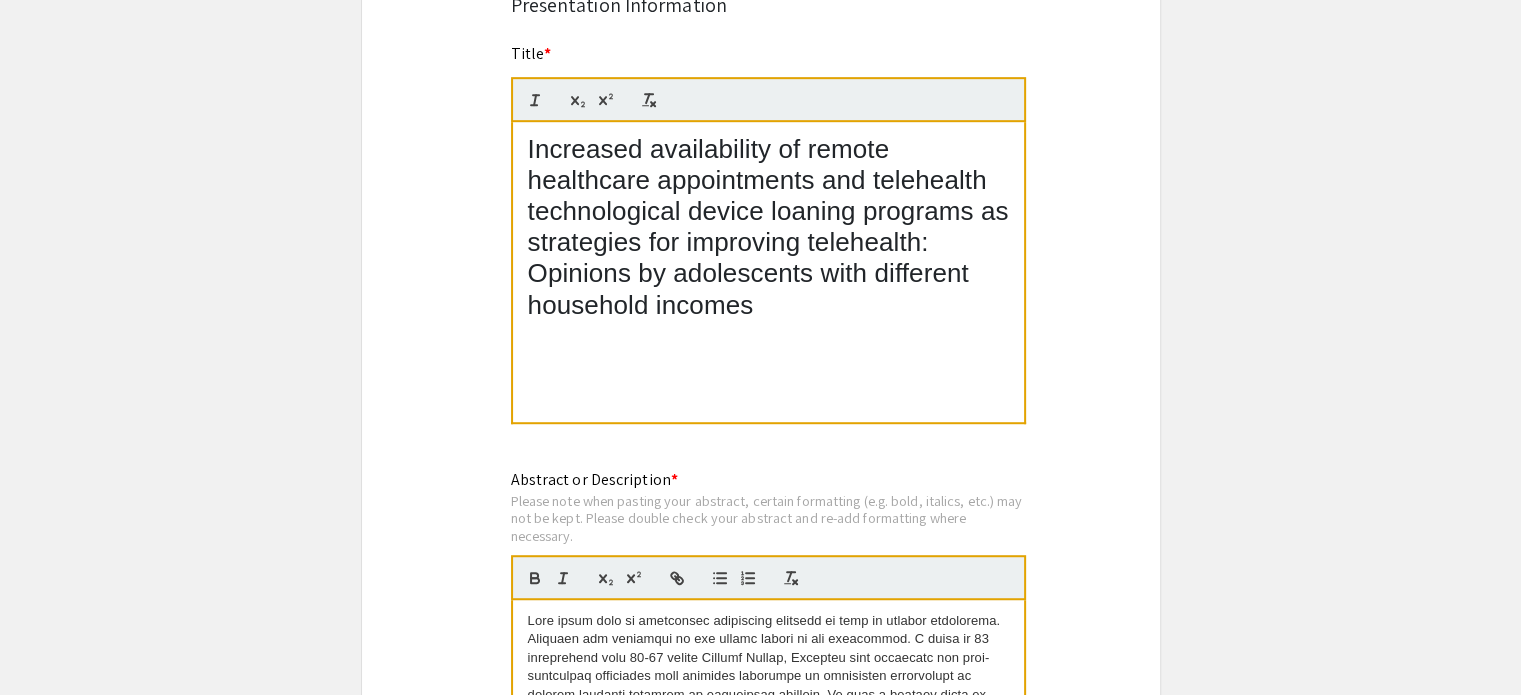scroll, scrollTop: 0, scrollLeft: 0, axis: both 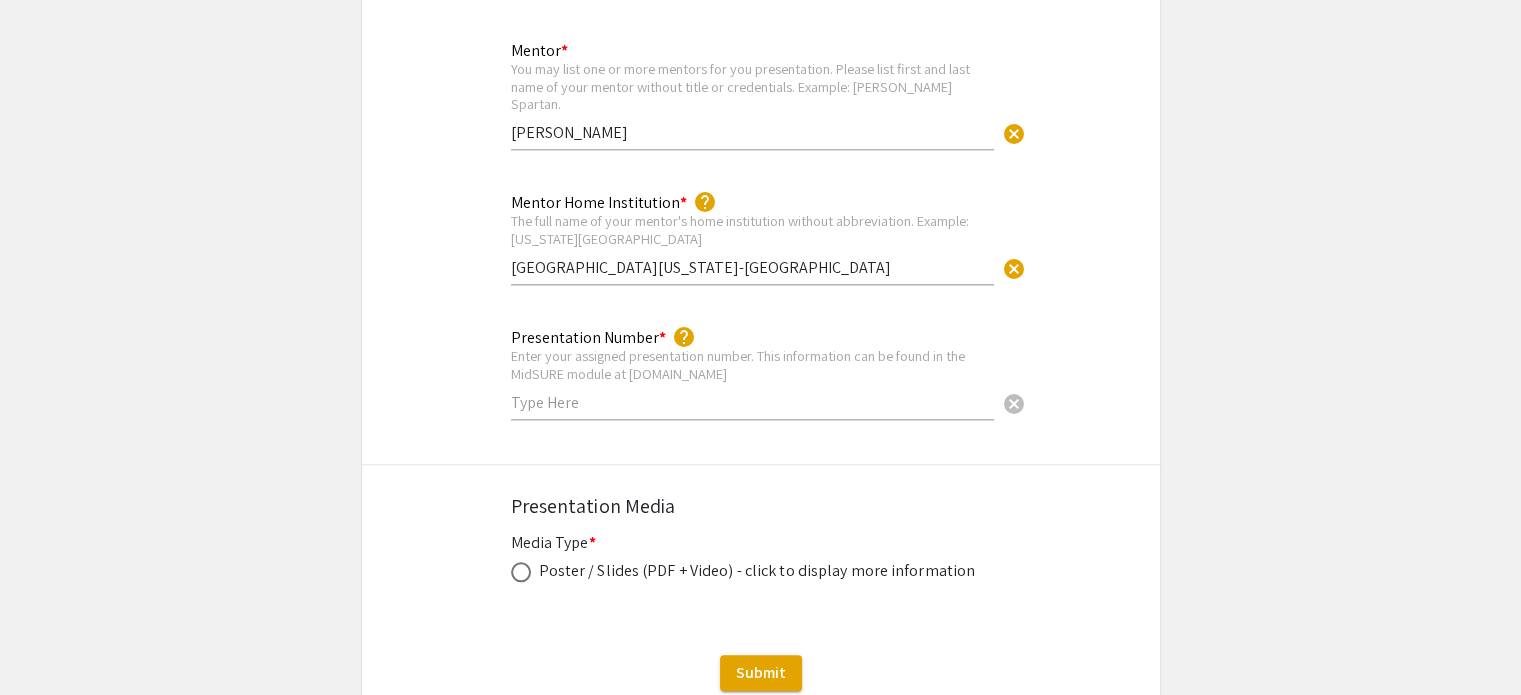 click on "Presentation Number * help  Enter your assigned presentation number. This information can be found in the MidSURE module at [DOMAIN_NAME] cancel" 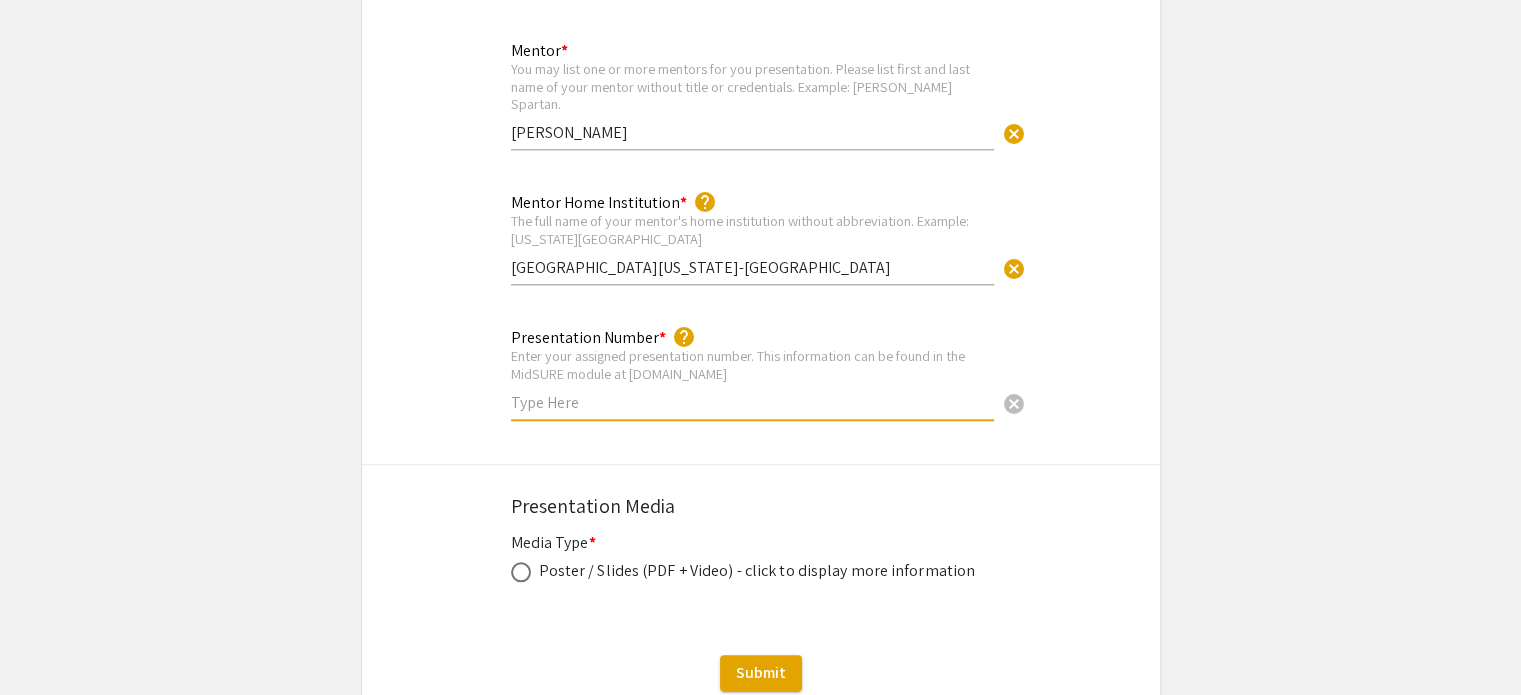 paste on "3201" 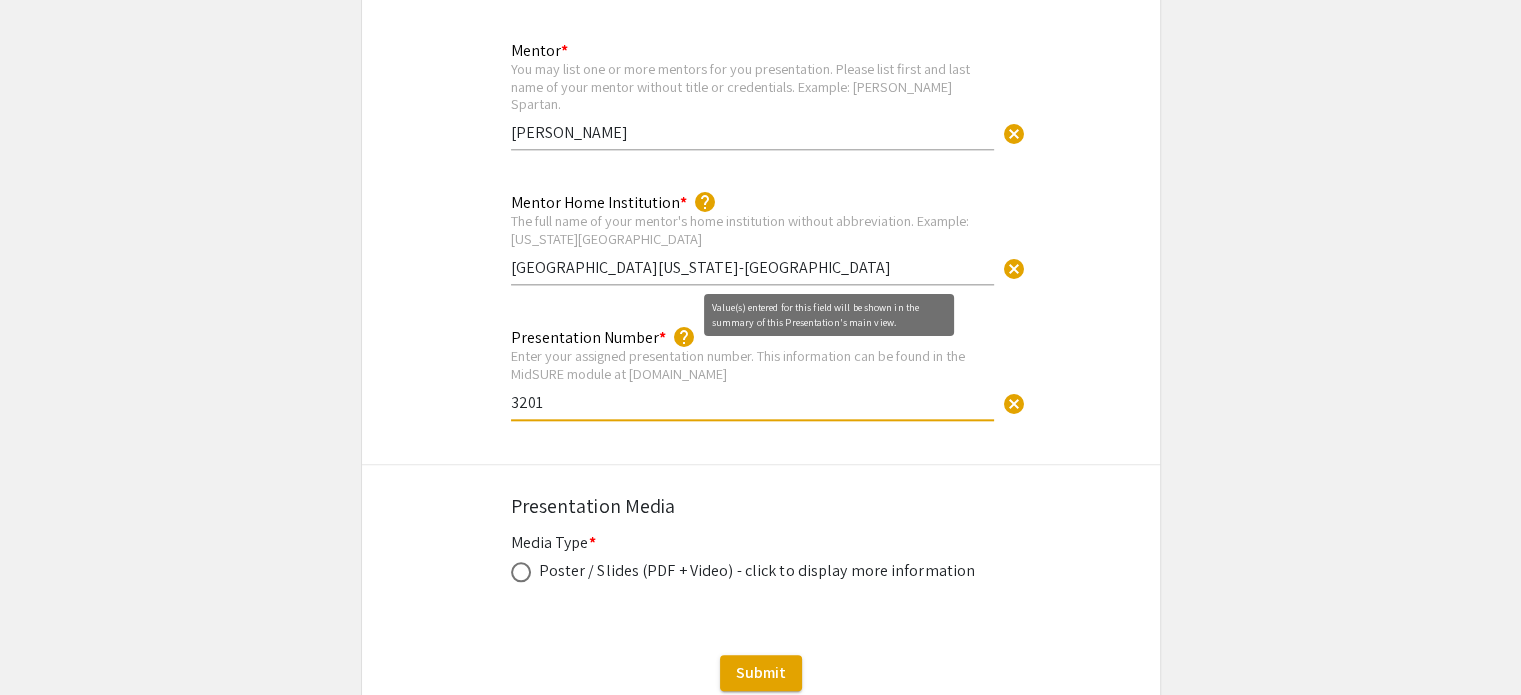 type on "3201" 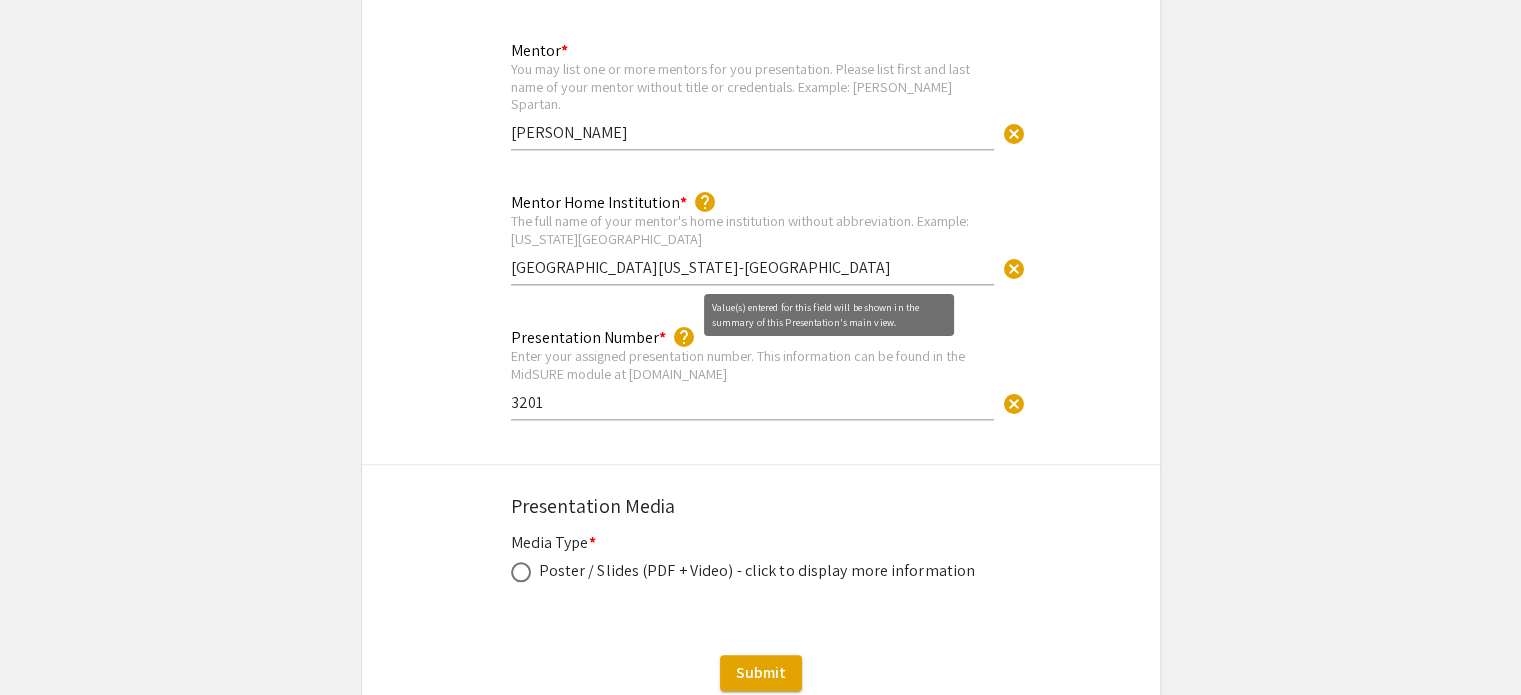 click on "help" 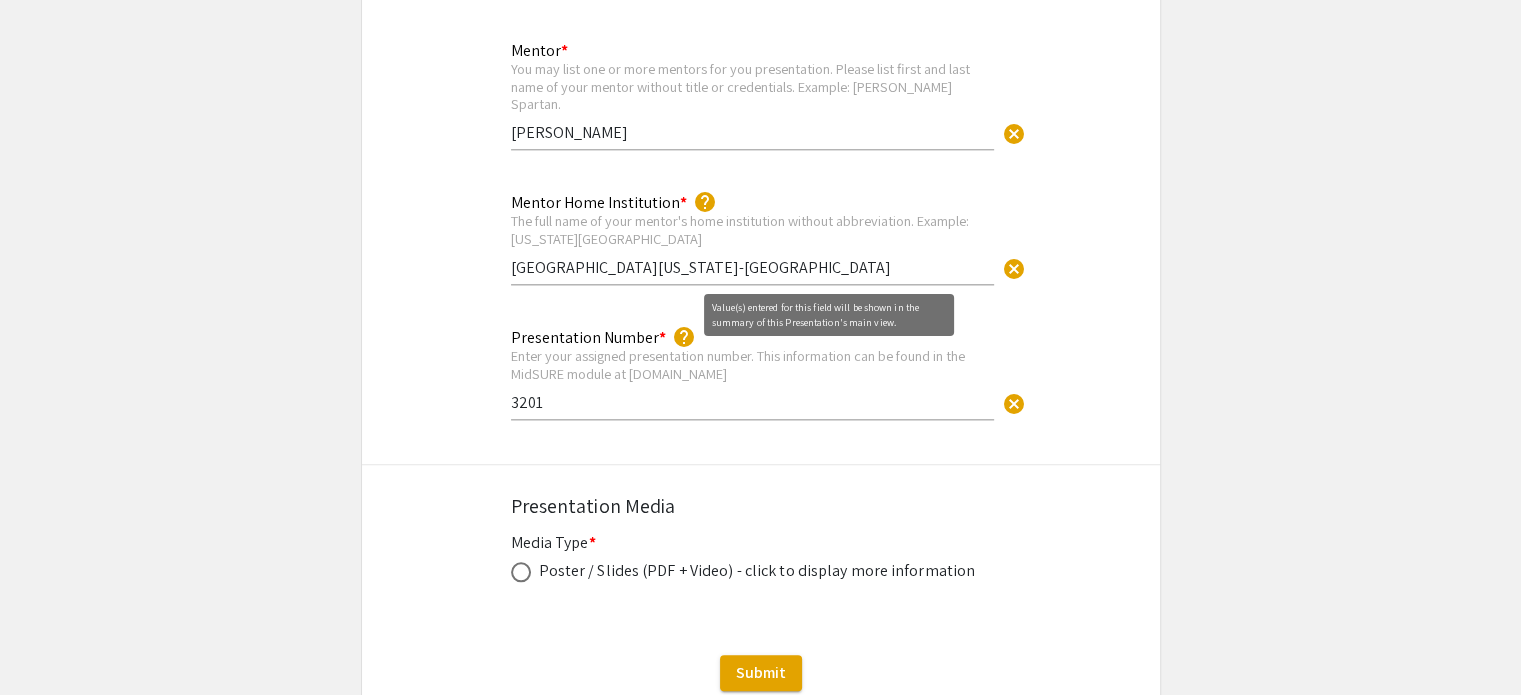 click on "Enter your assigned presentation number. This information can be found in the MidSURE module at [DOMAIN_NAME]" 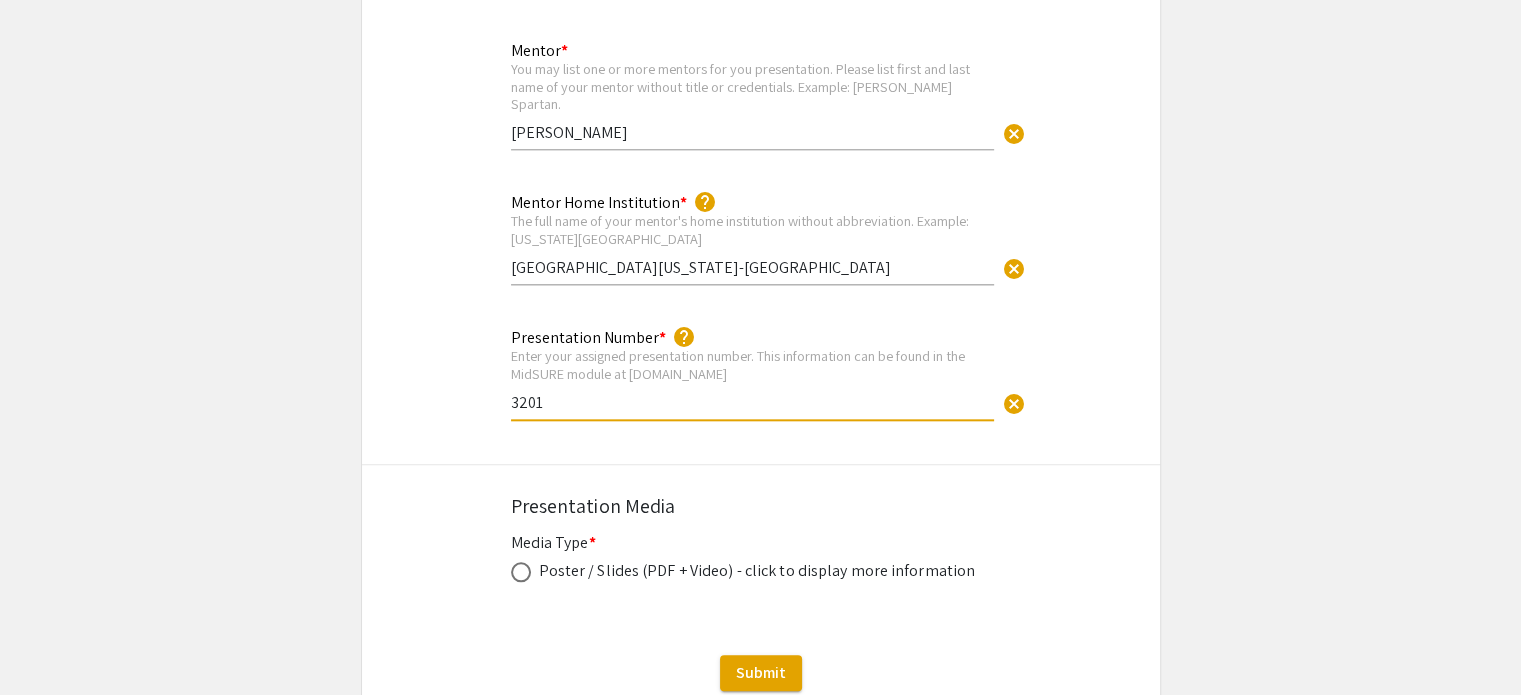 click on "Mentor Home Institution * help  The full name of your mentor's home institution without abbreviation. Example: [US_STATE][GEOGRAPHIC_DATA] [GEOGRAPHIC_DATA][US_STATE]-[GEOGRAPHIC_DATA] cancel This field is required." 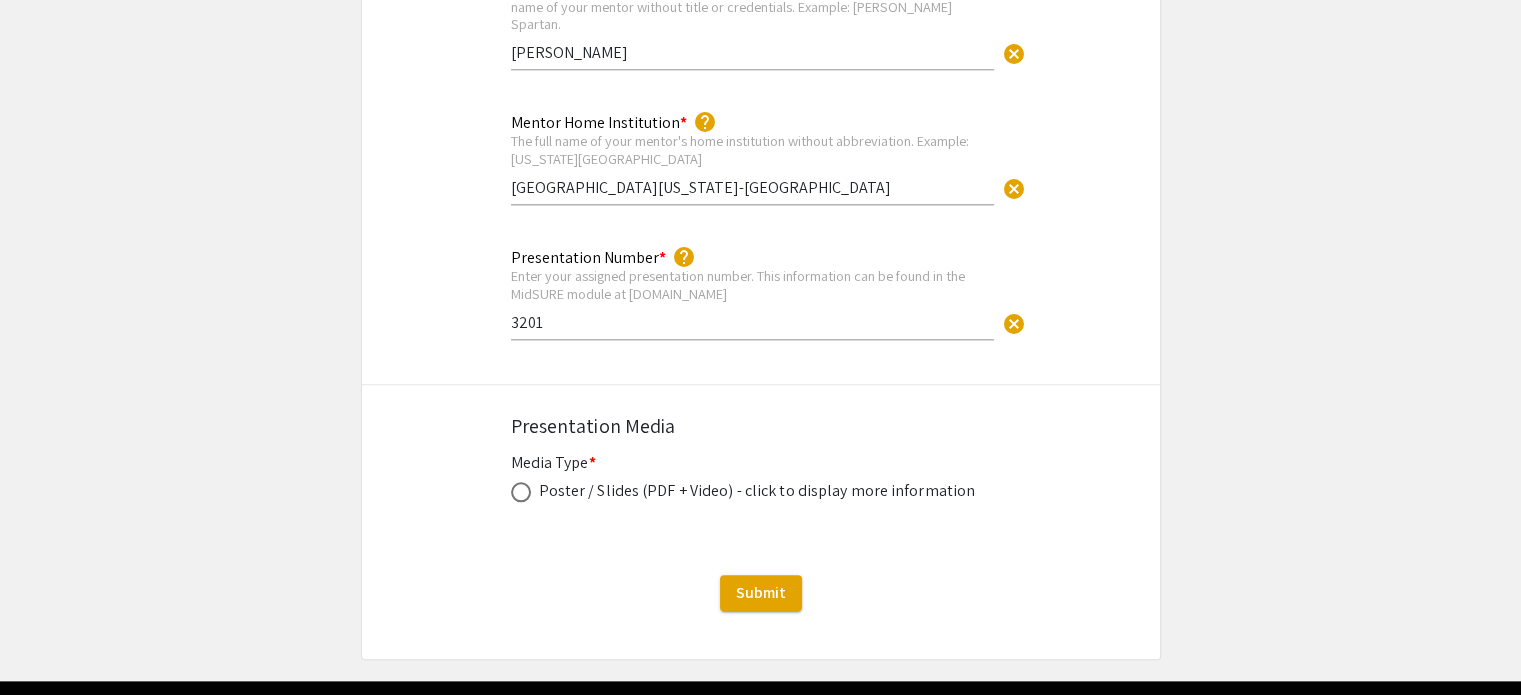scroll, scrollTop: 2229, scrollLeft: 0, axis: vertical 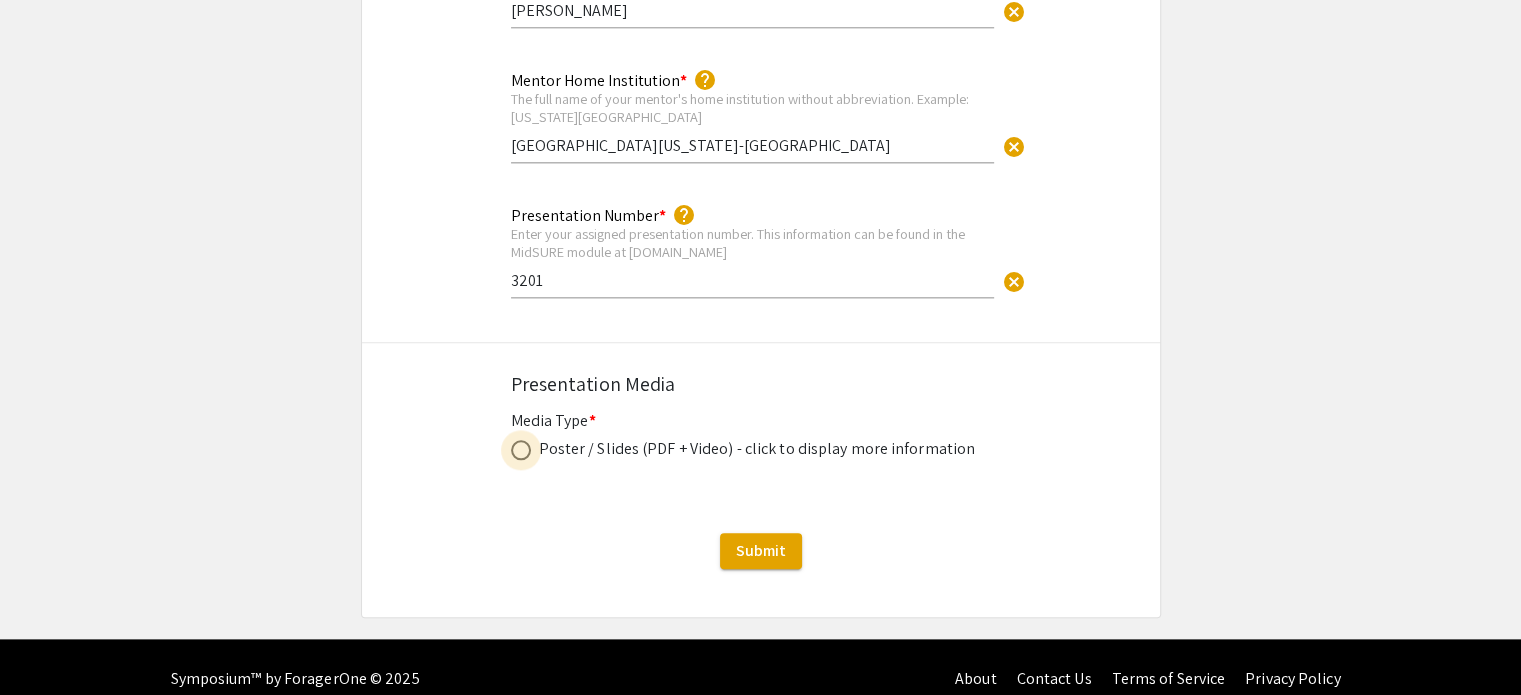 click at bounding box center (521, 450) 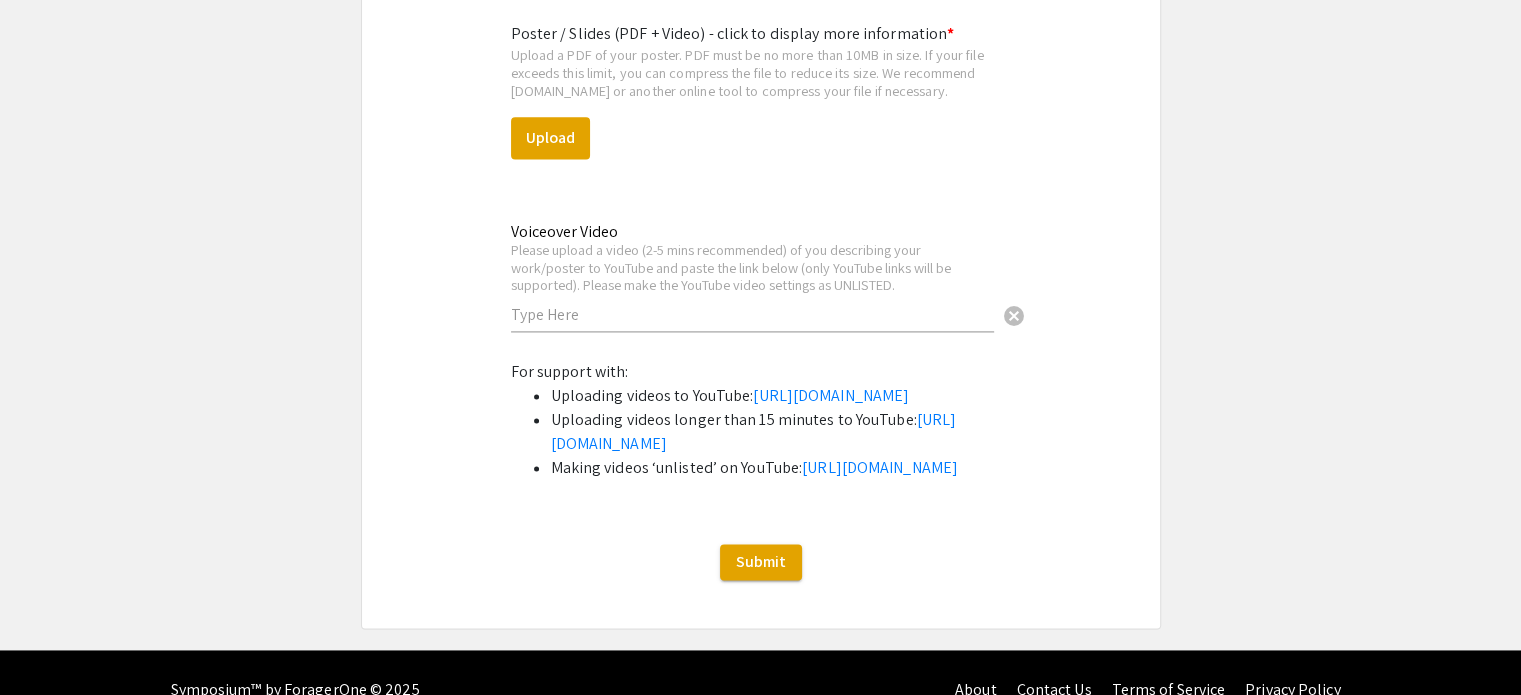 scroll, scrollTop: 2709, scrollLeft: 0, axis: vertical 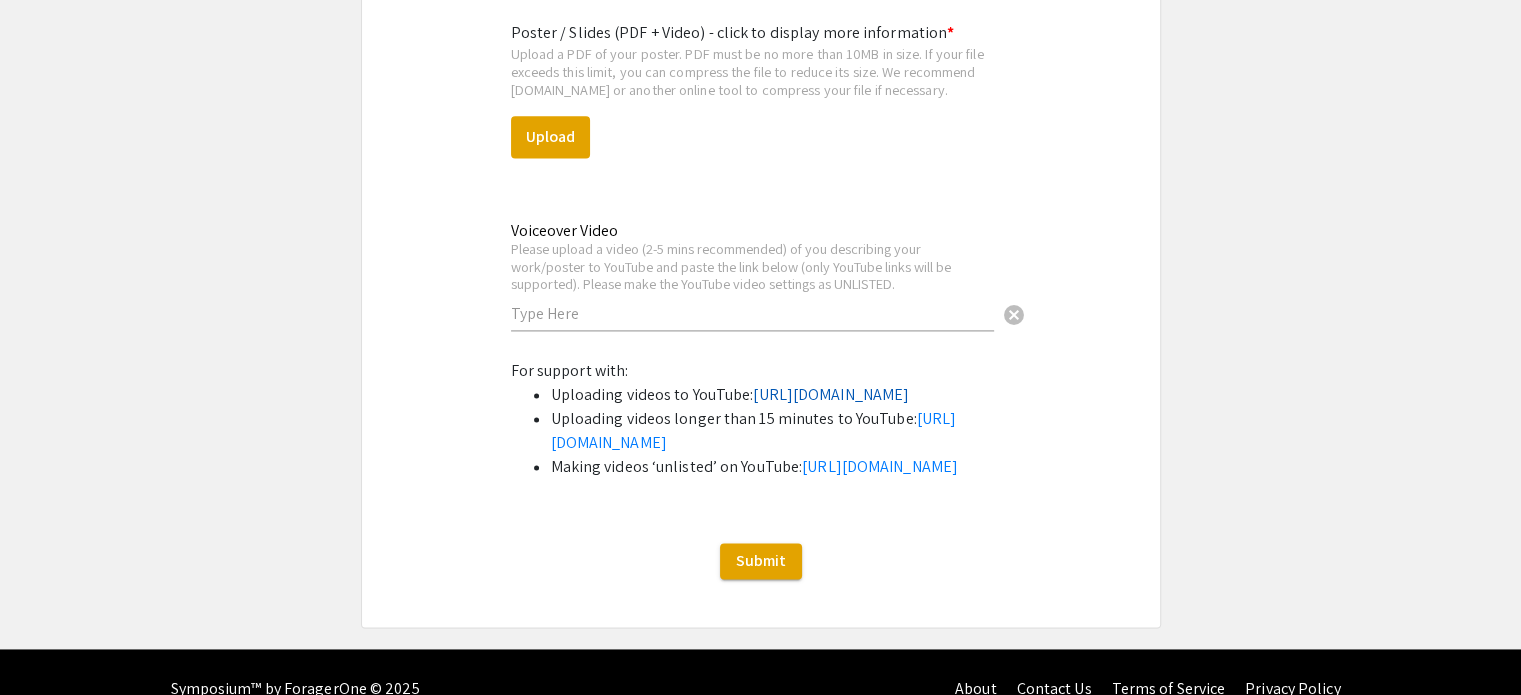click on "[URL][DOMAIN_NAME]" 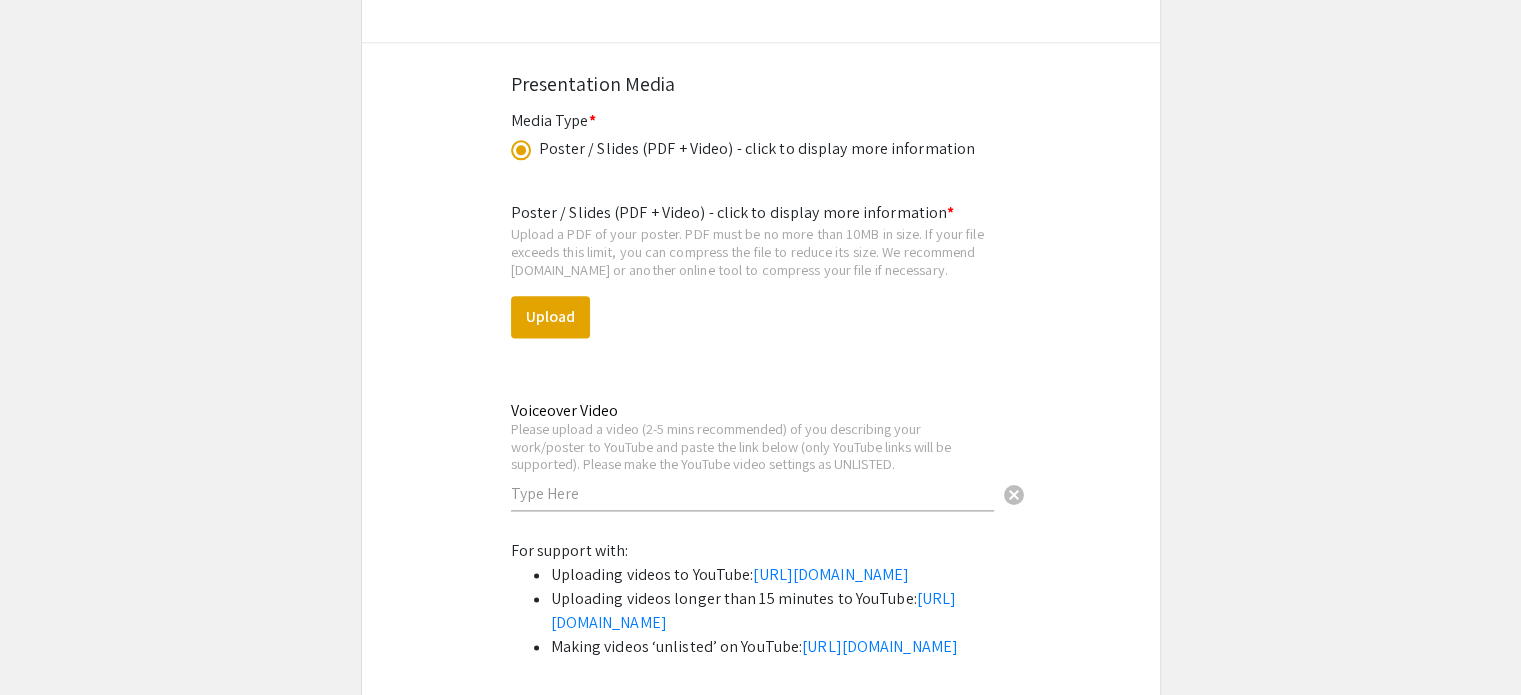 scroll, scrollTop: 2484, scrollLeft: 0, axis: vertical 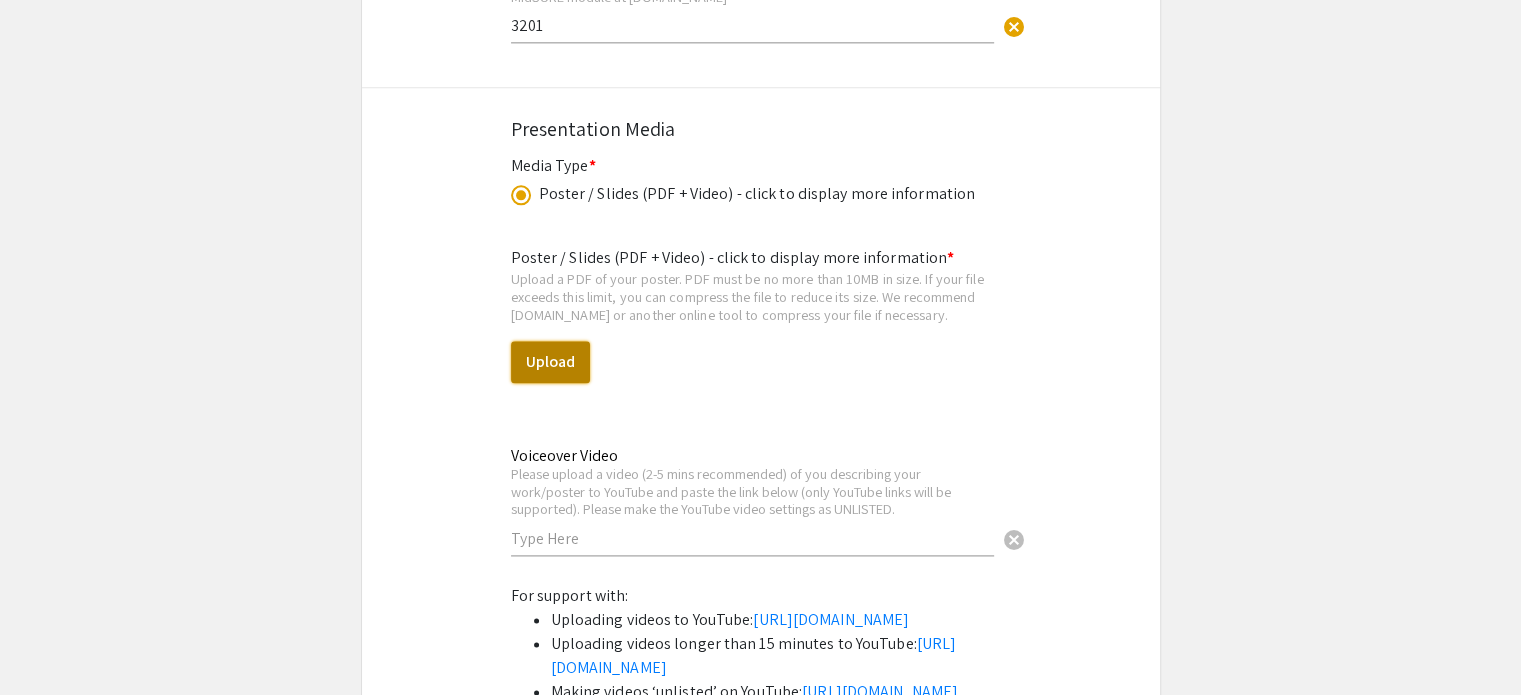click on "Upload" at bounding box center (550, 362) 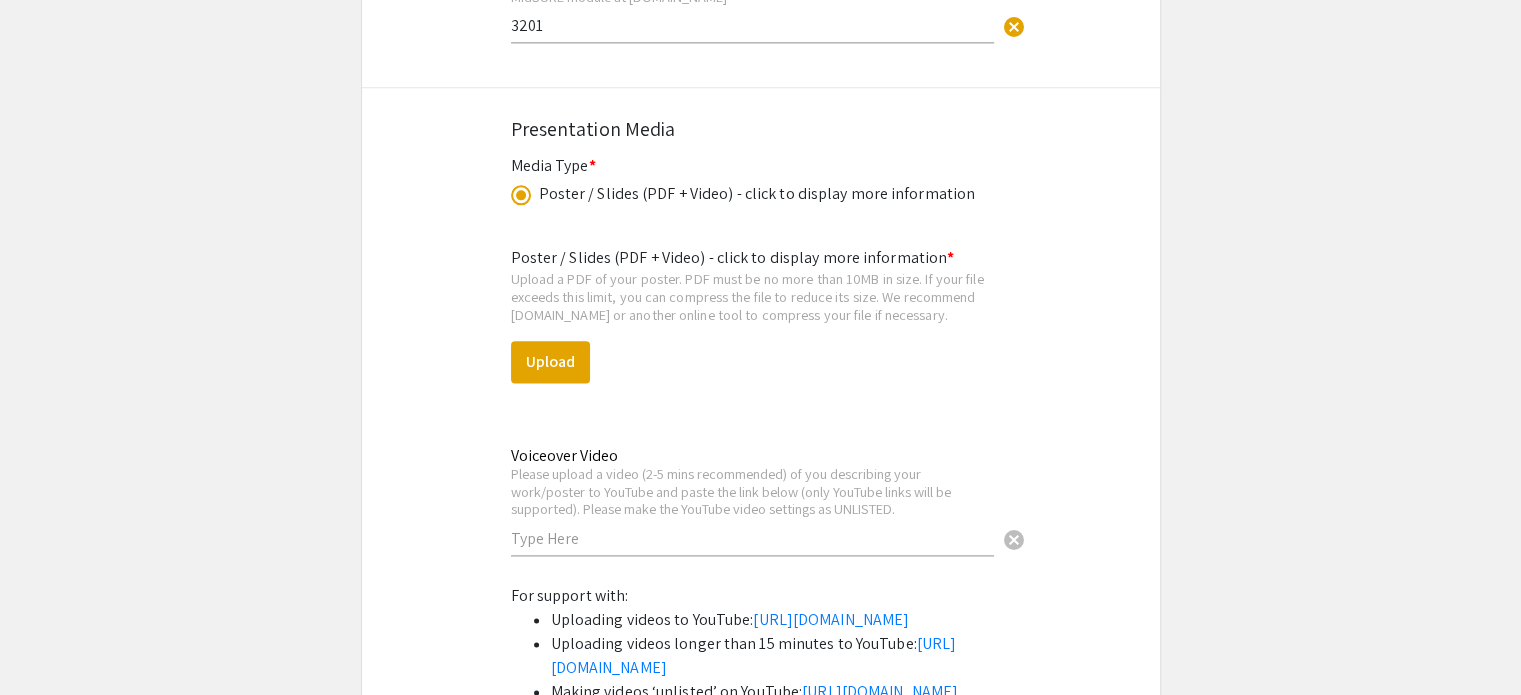 click on "Symposium Presentation Submission Mid-[US_STATE] Symposium for Undergraduate Research Experiences 2025  Please fill out the following form with your poster or presentation information. Please only submit one form per presentation, and please note that this submission is final.   Presenter Information  First Name * [PERSON_NAME] cancel This field is required. Last Name * [PERSON_NAME] cancel This field is required. Email * Use your home institution email address. [PERSON_NAME][EMAIL_ADDRESS][DOMAIN_NAME] cancel This field is required. Home Institution * The full name of your home institution without abbreviation. Example: [US_STATE][GEOGRAPHIC_DATA] [GEOGRAPHIC_DATA][US_STATE]-[GEOGRAPHIC_DATA] cancel This field is required.  Additional Presenter  Add up to 7 additional presenters for this event.  Add Presenter 2  Presentation Information Title *                                 This field is required. Abstract or Description *                                                                             This field is required. Mentor * [PERSON_NAME] cancel * * *" 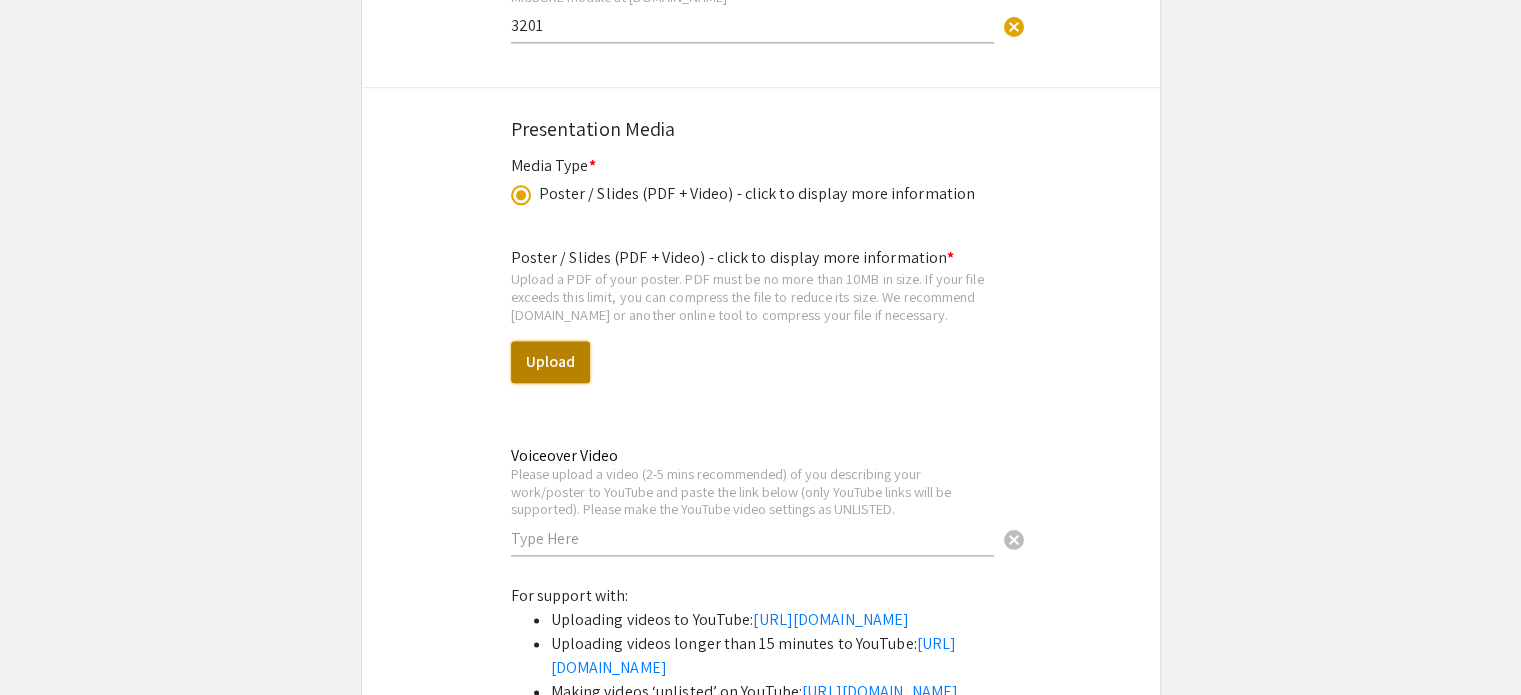 click on "Upload" at bounding box center [550, 362] 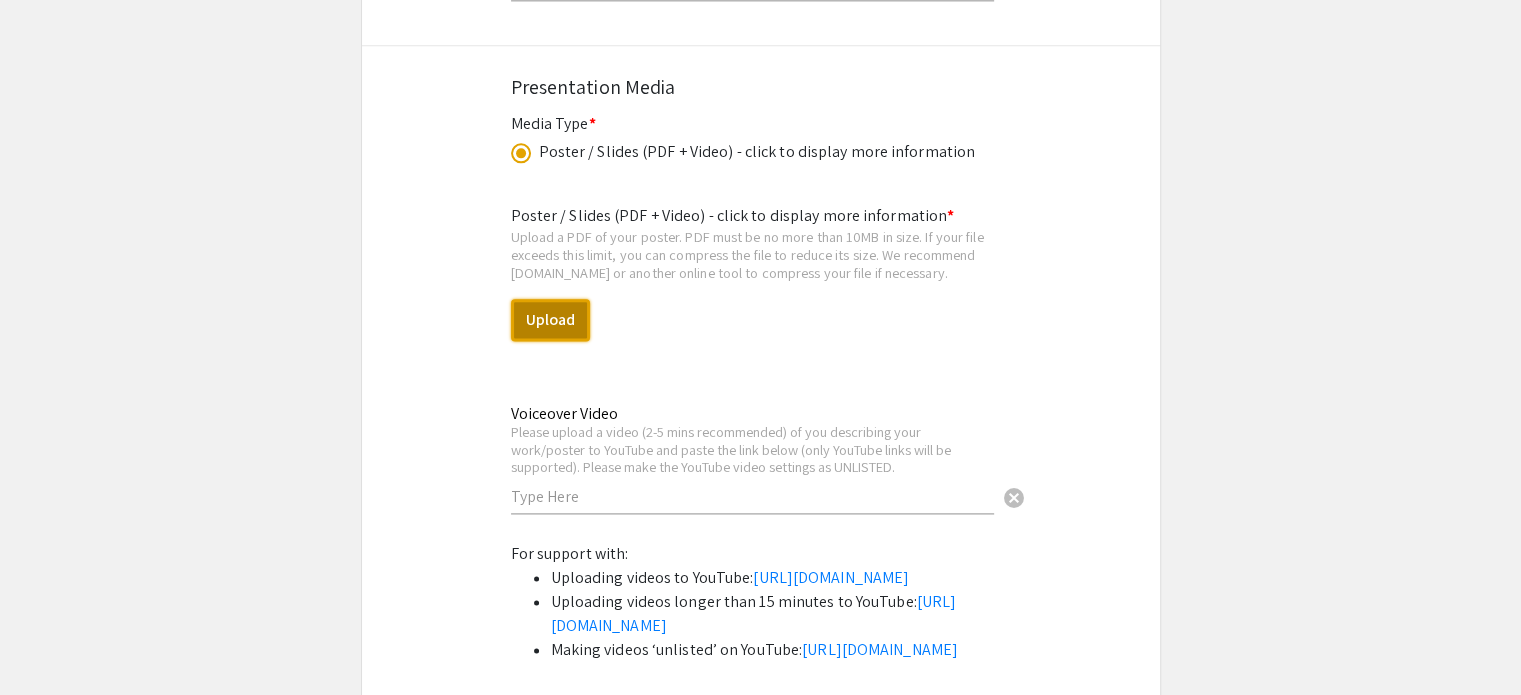 scroll, scrollTop: 2528, scrollLeft: 0, axis: vertical 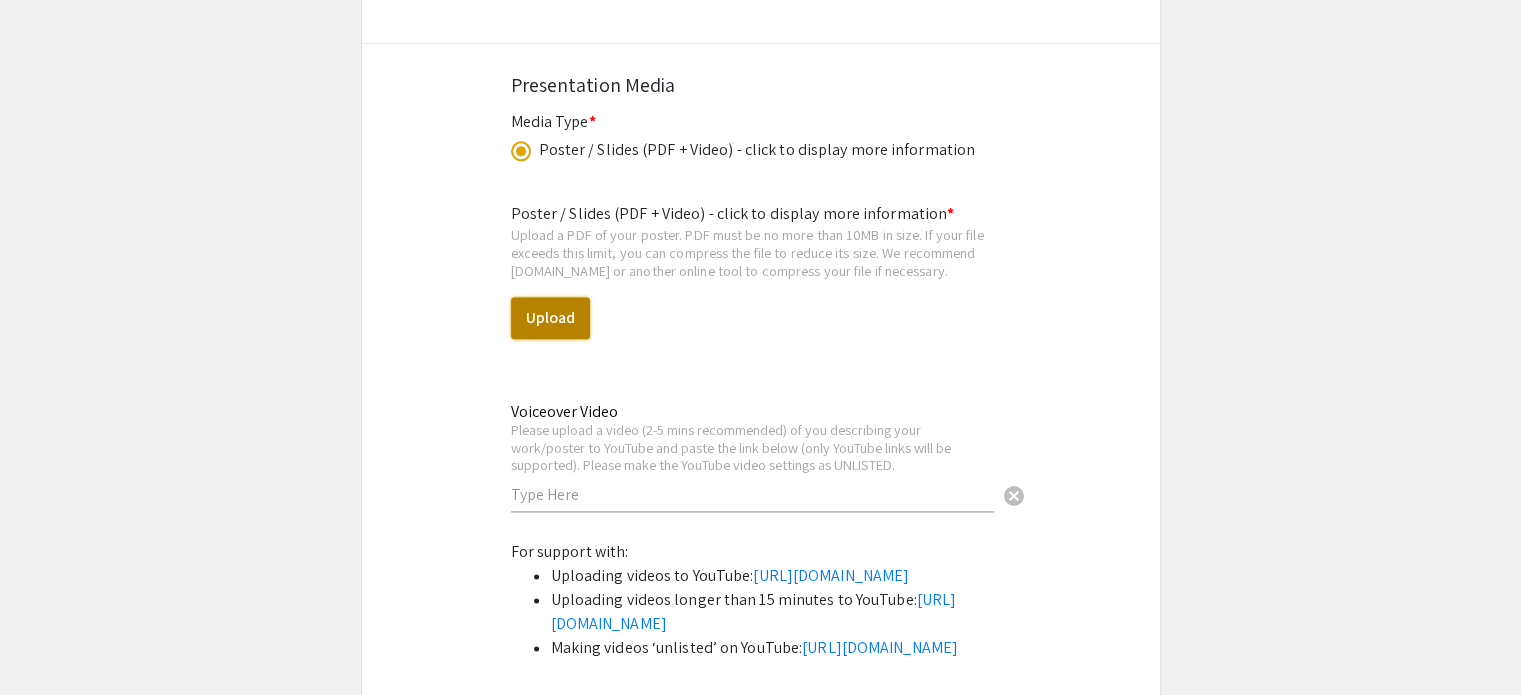 click on "Upload" at bounding box center [550, 318] 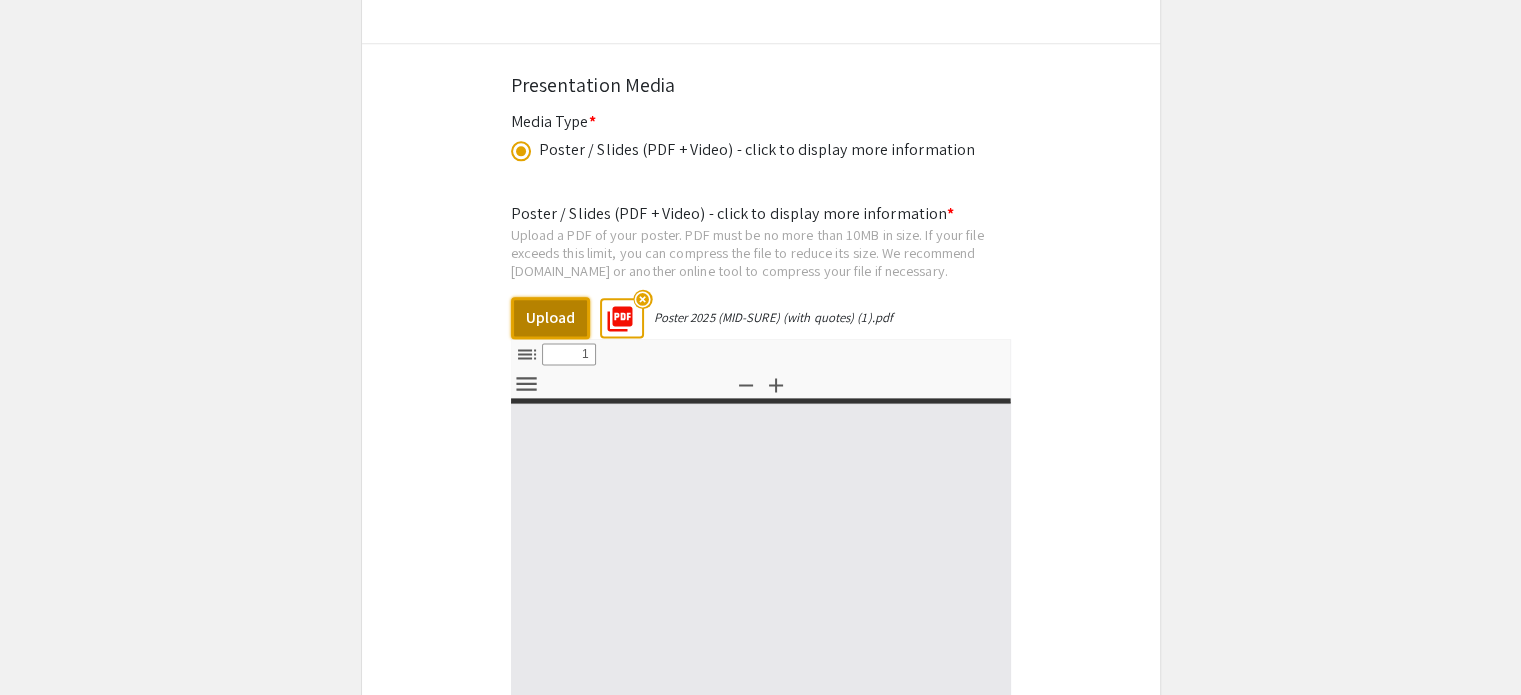 select on "custom" 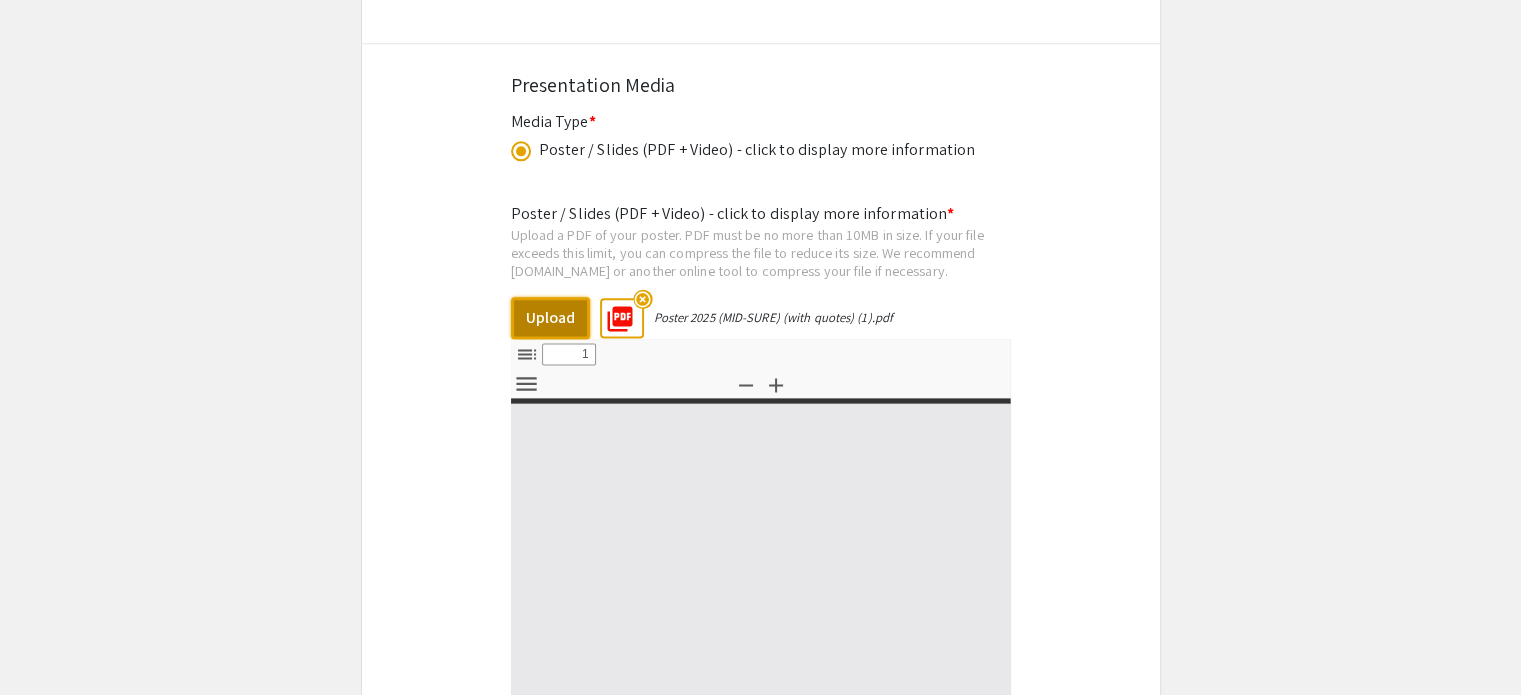 type on "0" 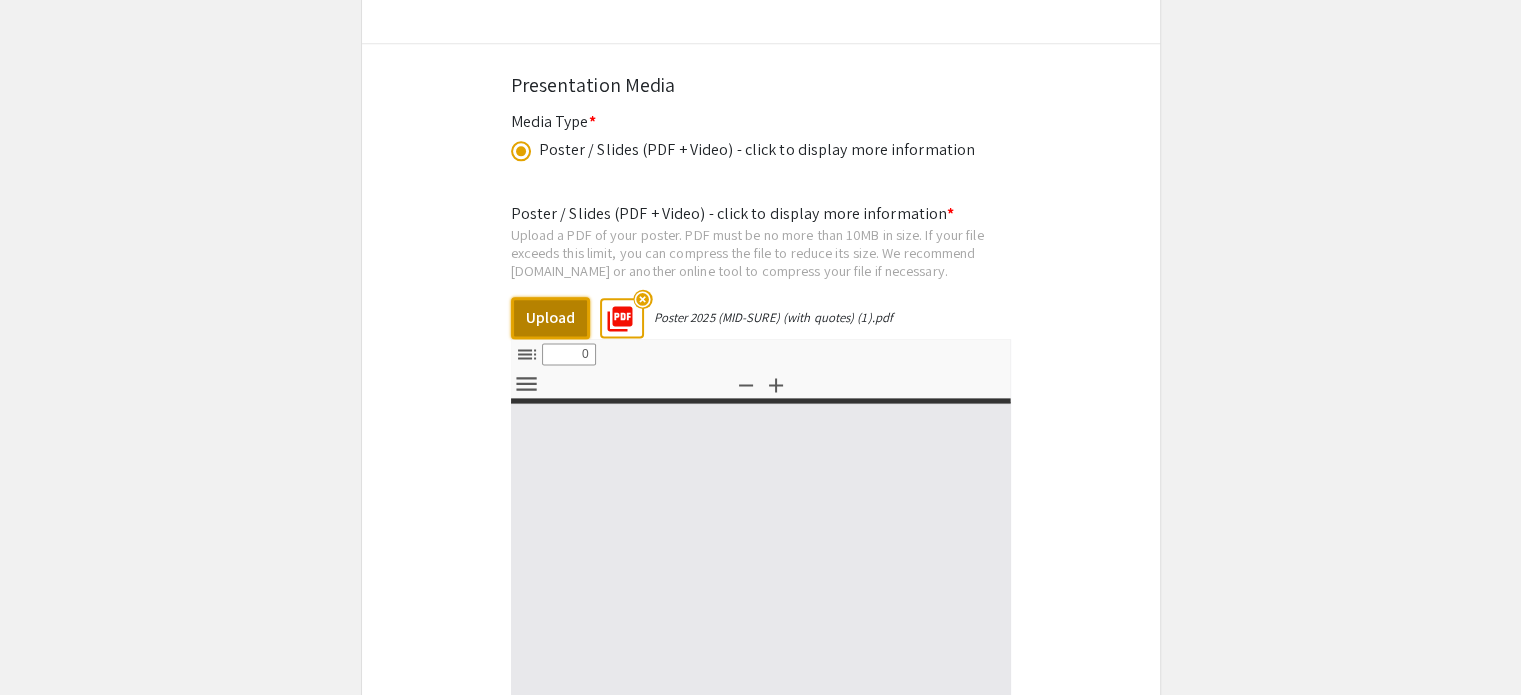 select on "custom" 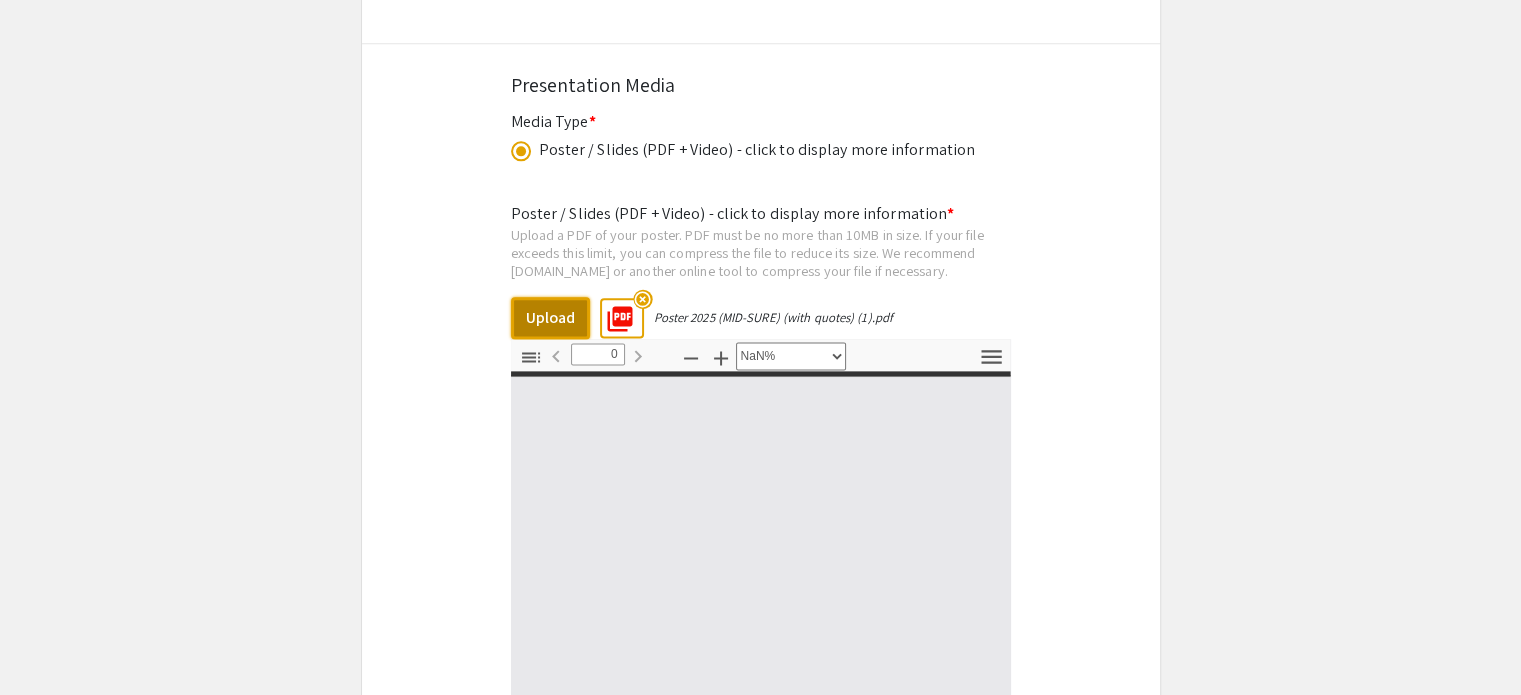 type on "1" 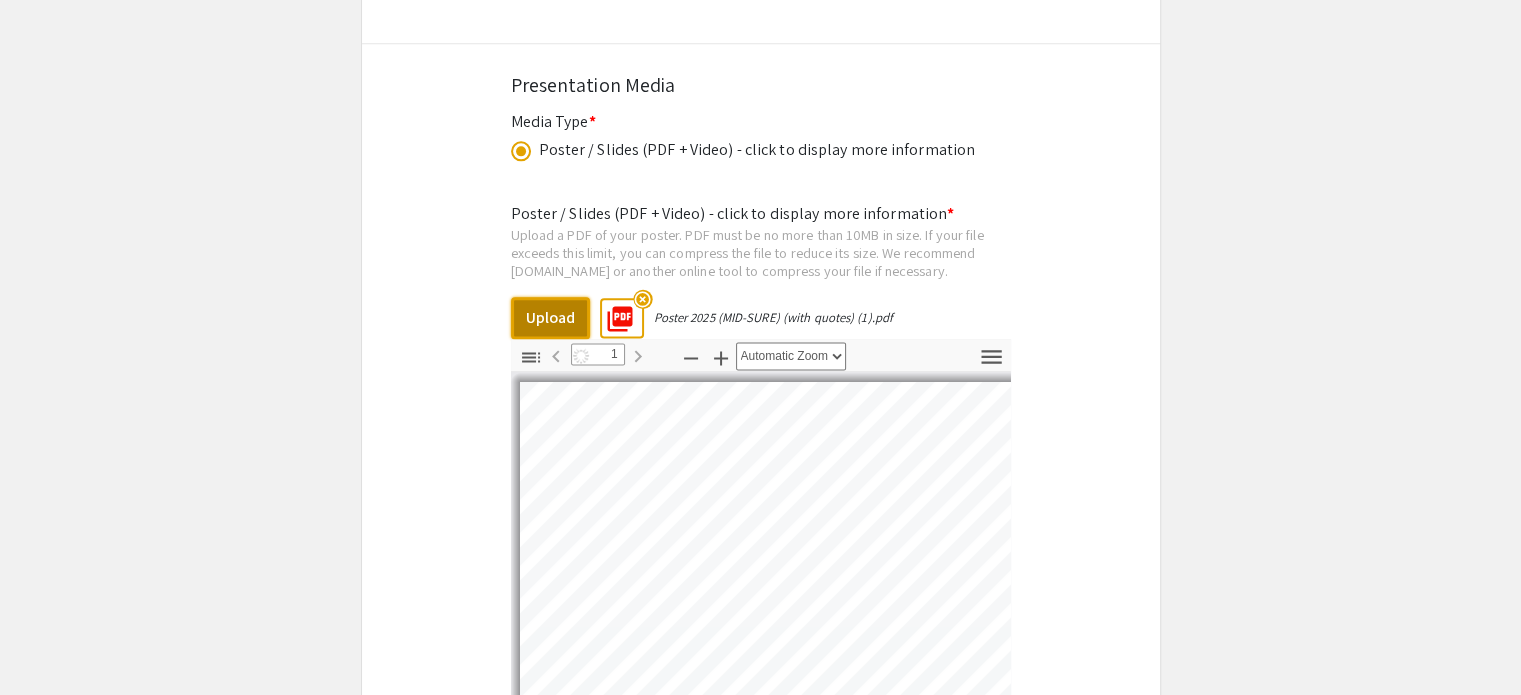 select on "auto" 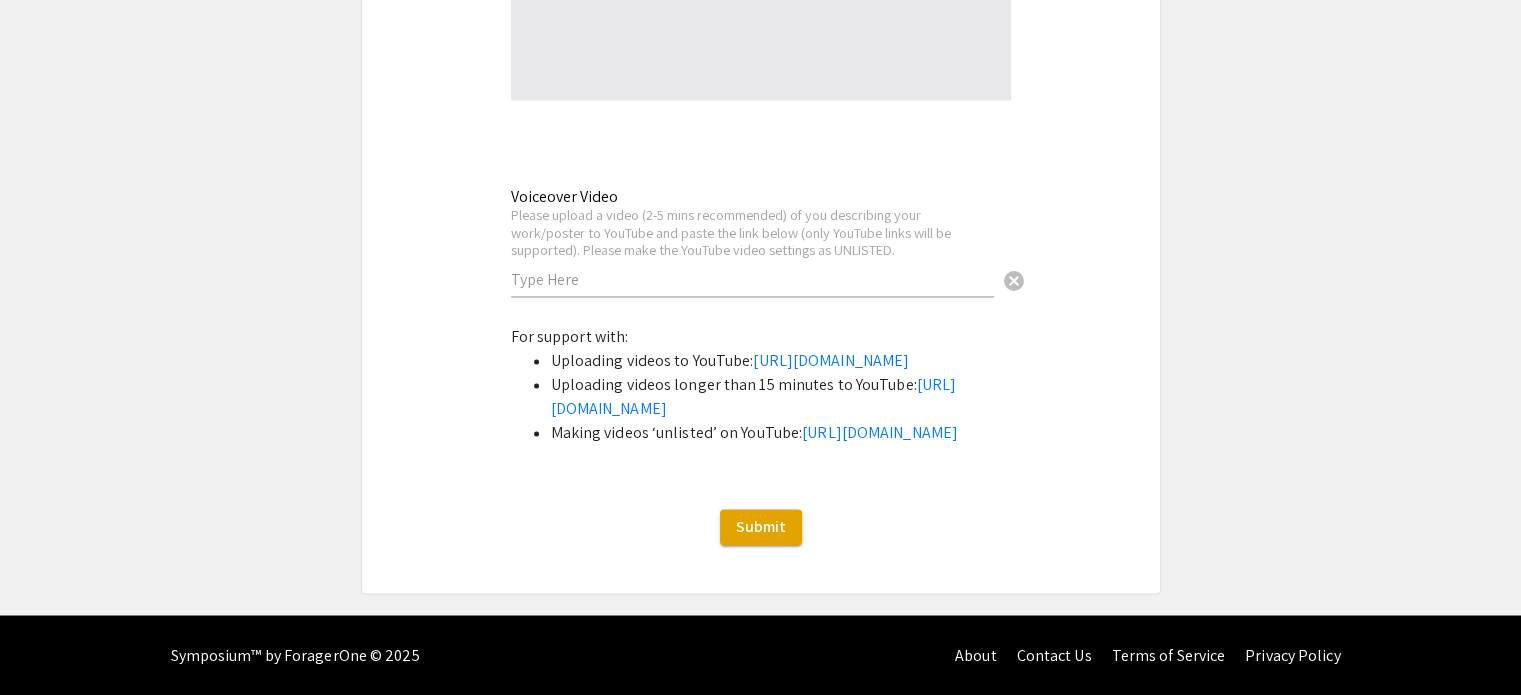 scroll, scrollTop: 3300, scrollLeft: 0, axis: vertical 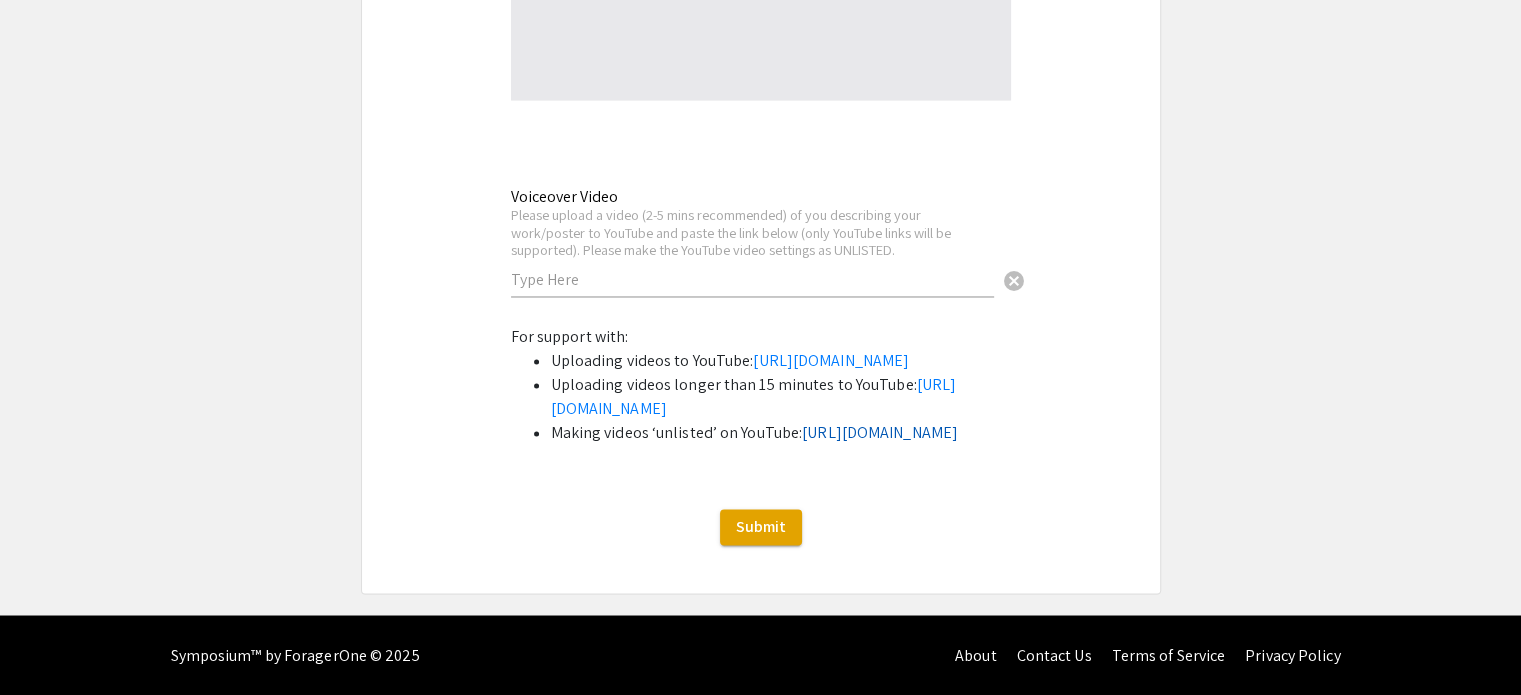 click on "[URL][DOMAIN_NAME]" 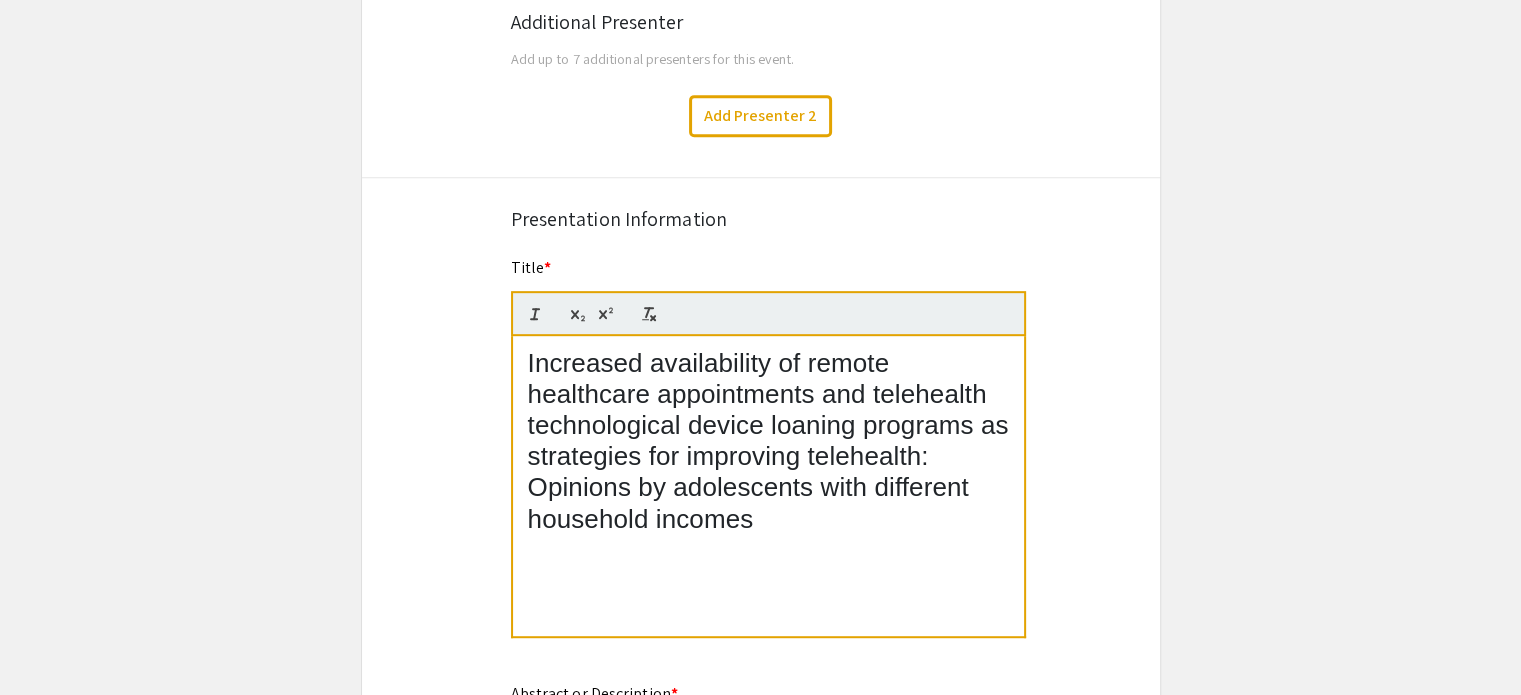 scroll, scrollTop: 981, scrollLeft: 0, axis: vertical 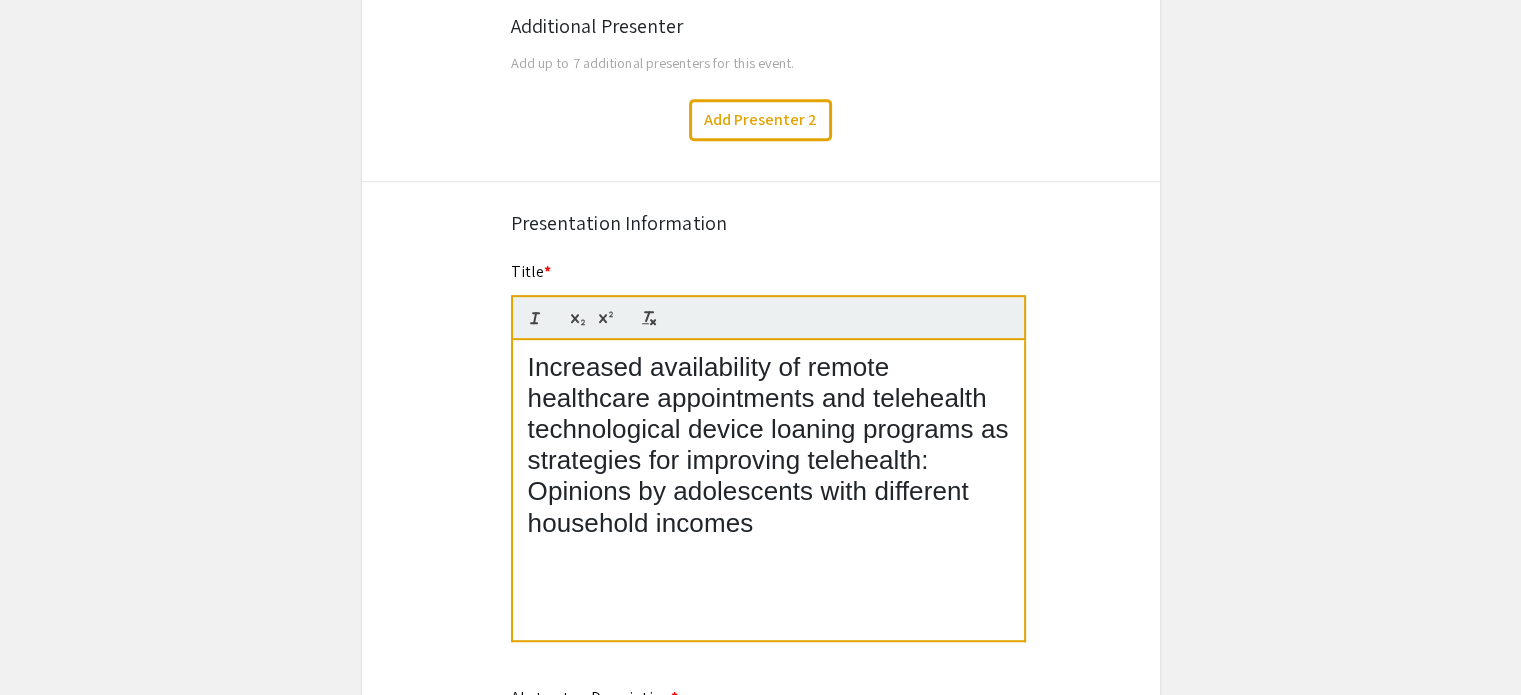 drag, startPoint x: 526, startPoint y: 366, endPoint x: 820, endPoint y: 530, distance: 336.6482 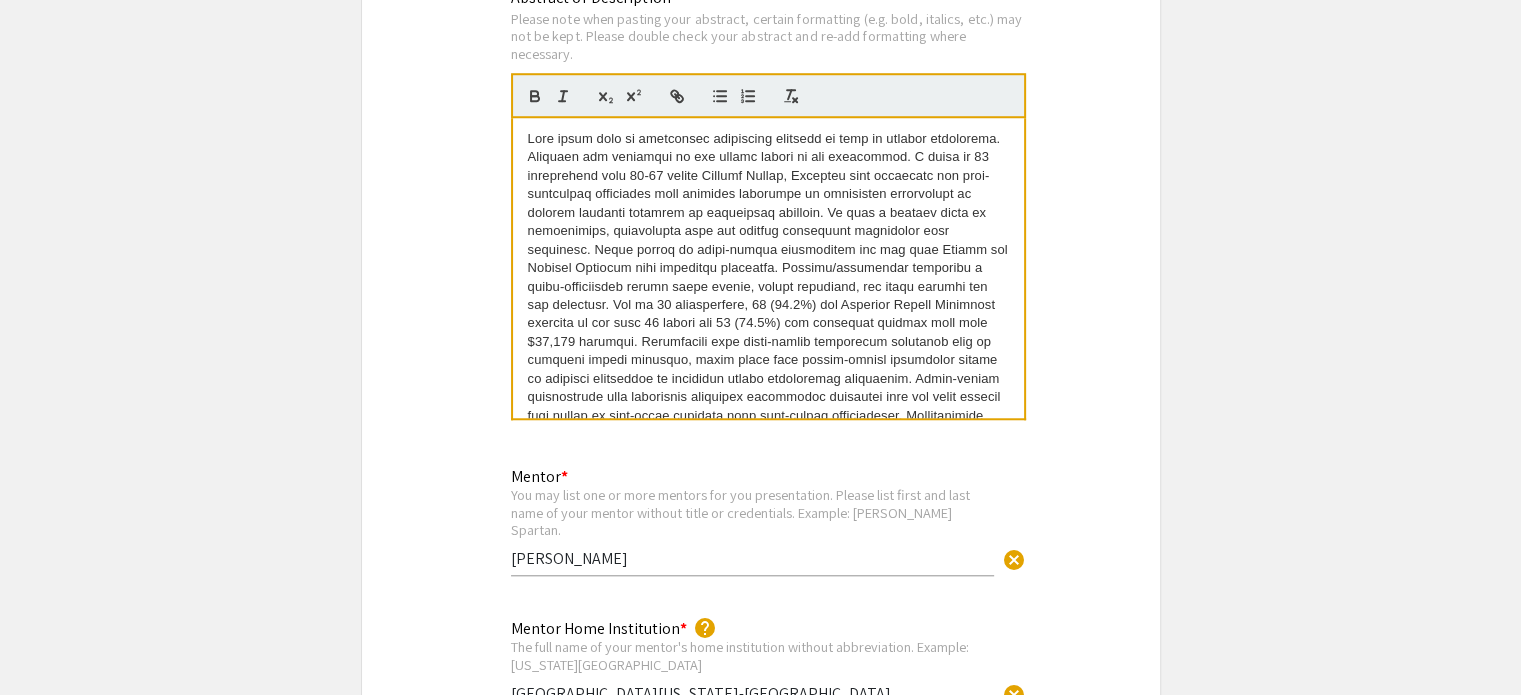 scroll, scrollTop: 1712, scrollLeft: 0, axis: vertical 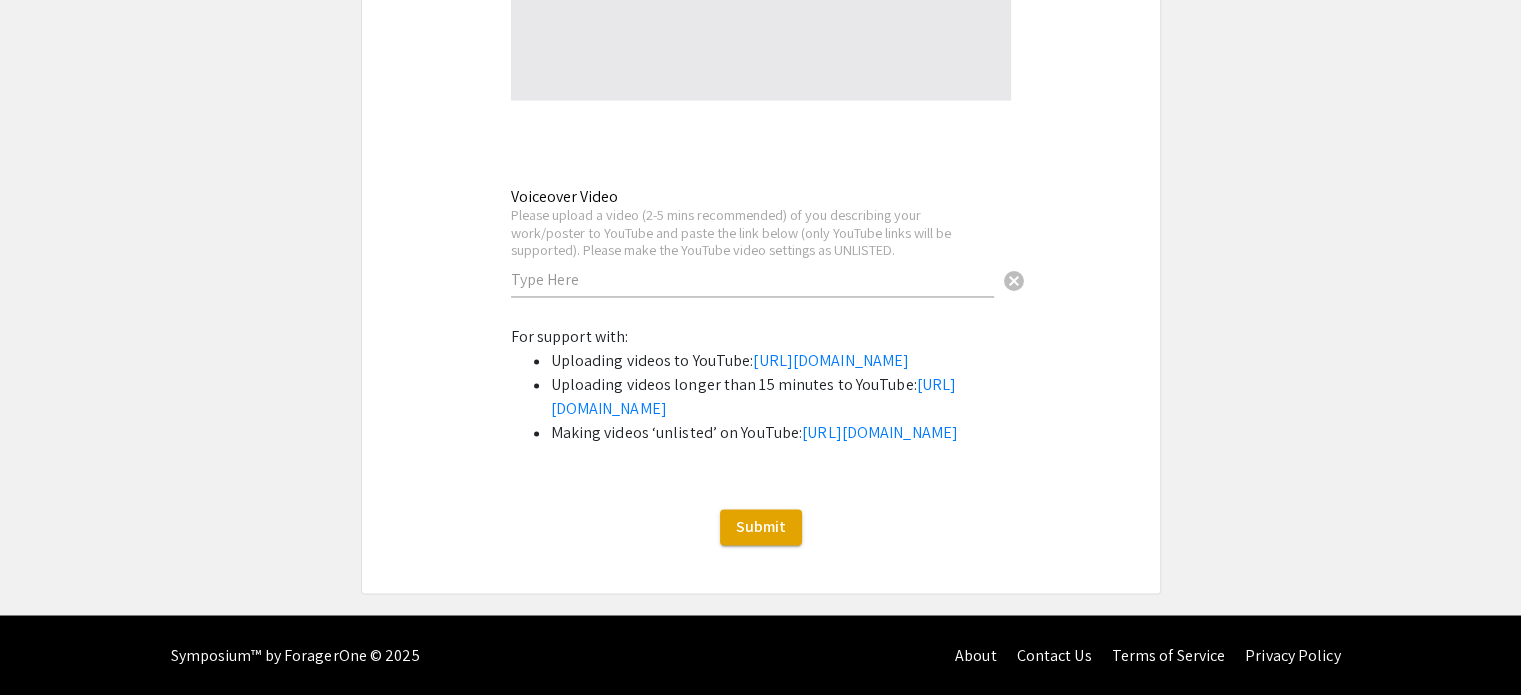 click on "Voiceover Video Please upload a video (2-5 mins recommended) of you describing your work/poster to YouTube and paste the link below (only YouTube links will be supported). Please make the YouTube video settings as UNLISTED. cancel" 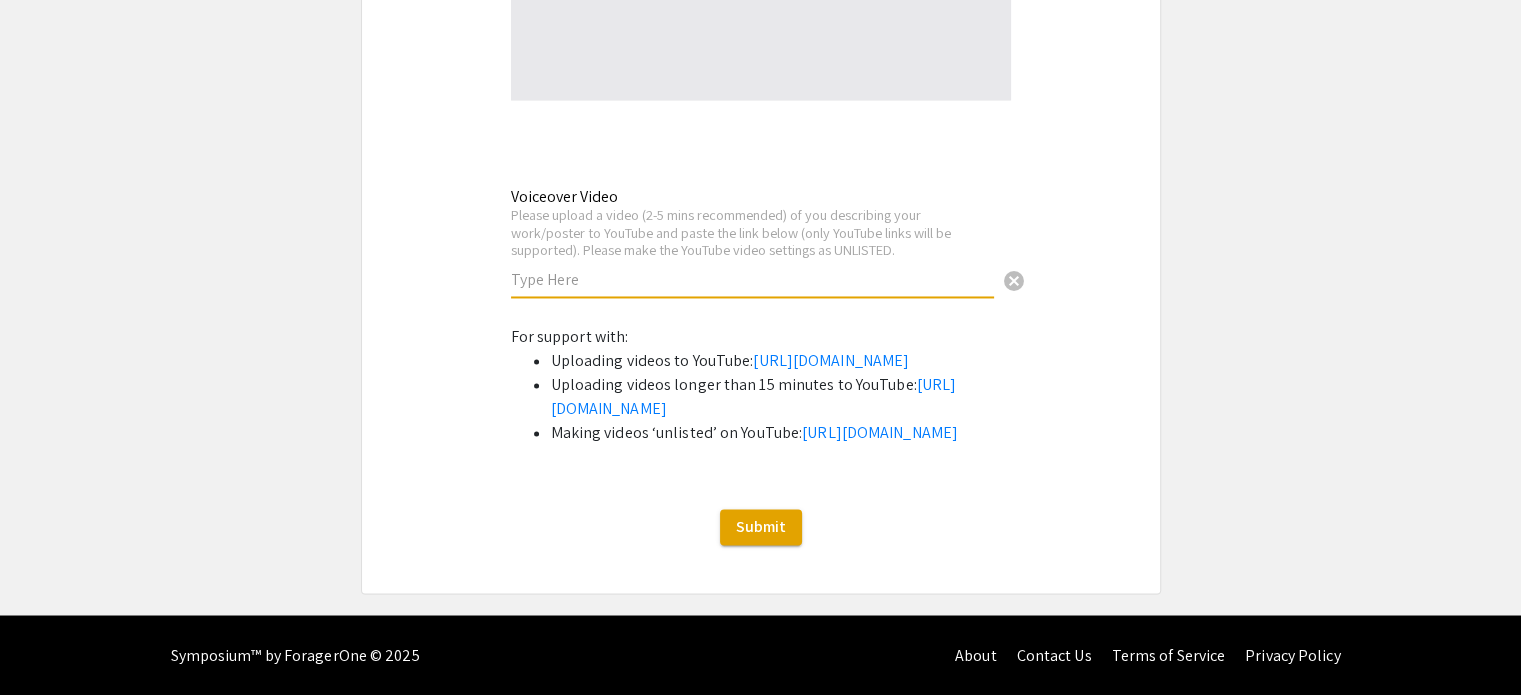 paste on "[URL][DOMAIN_NAME]" 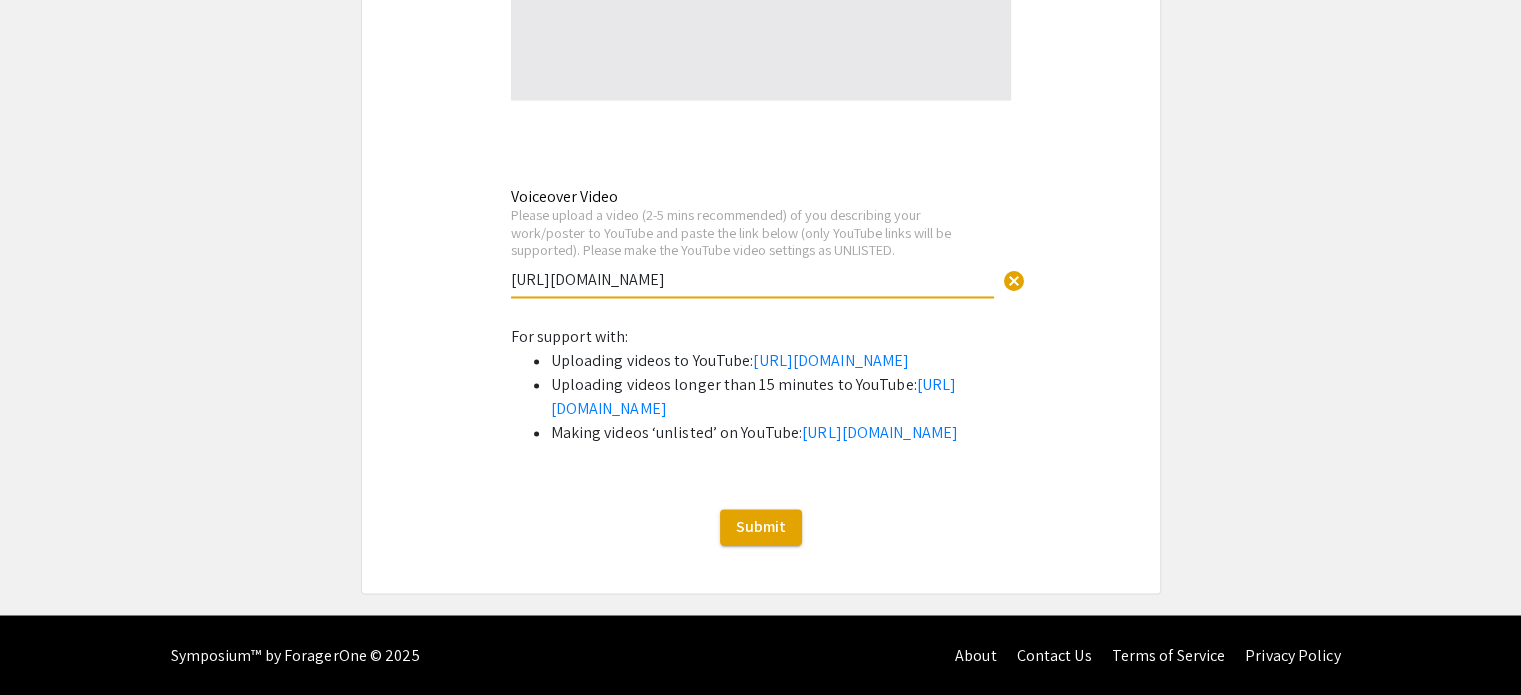 type on "[URL][DOMAIN_NAME]" 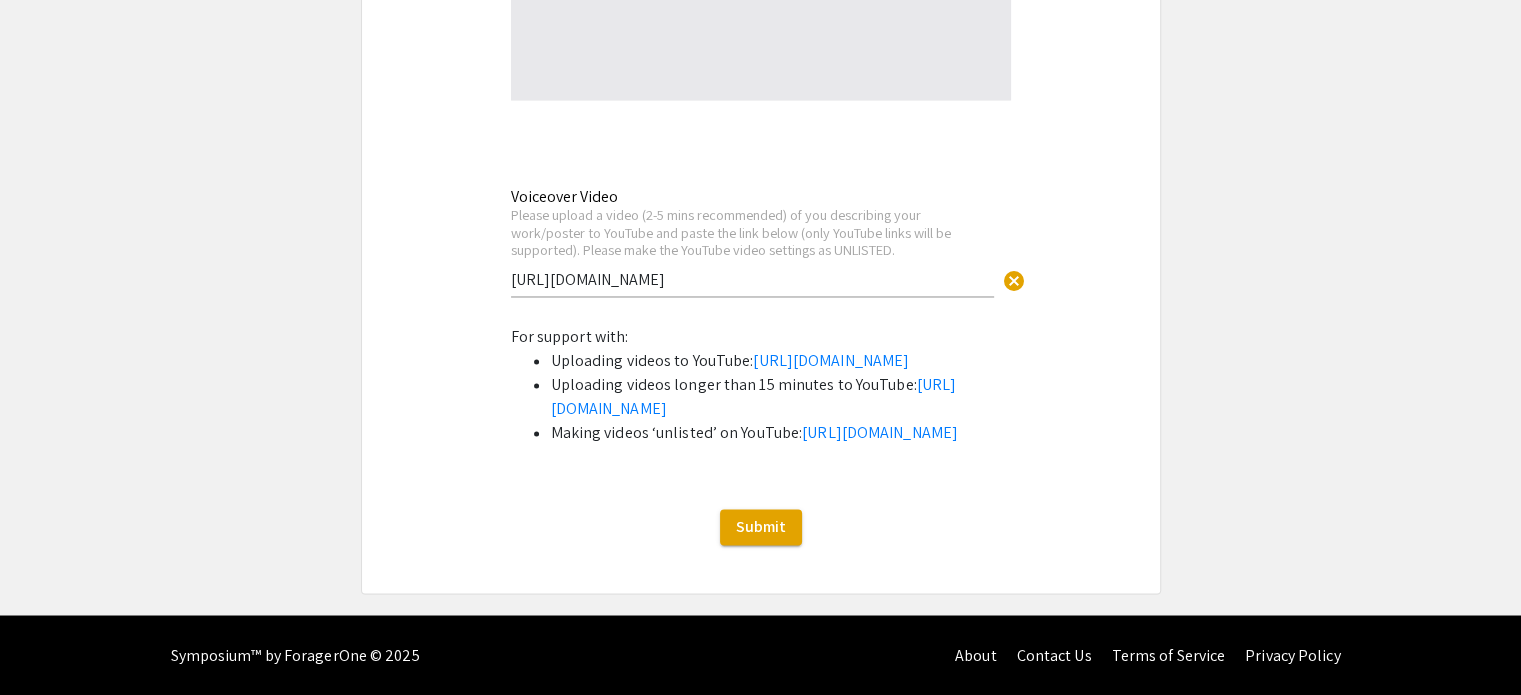 scroll, scrollTop: 3329, scrollLeft: 0, axis: vertical 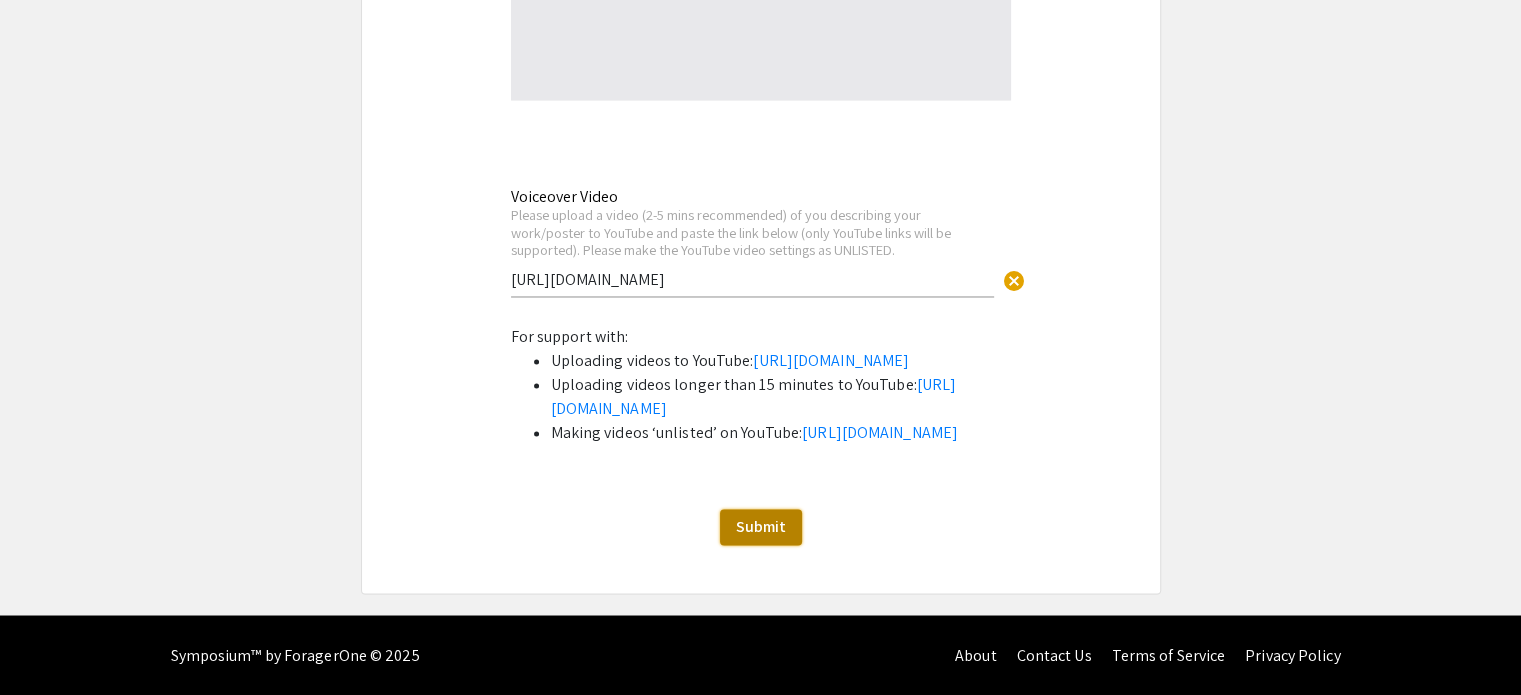 click on "Submit" 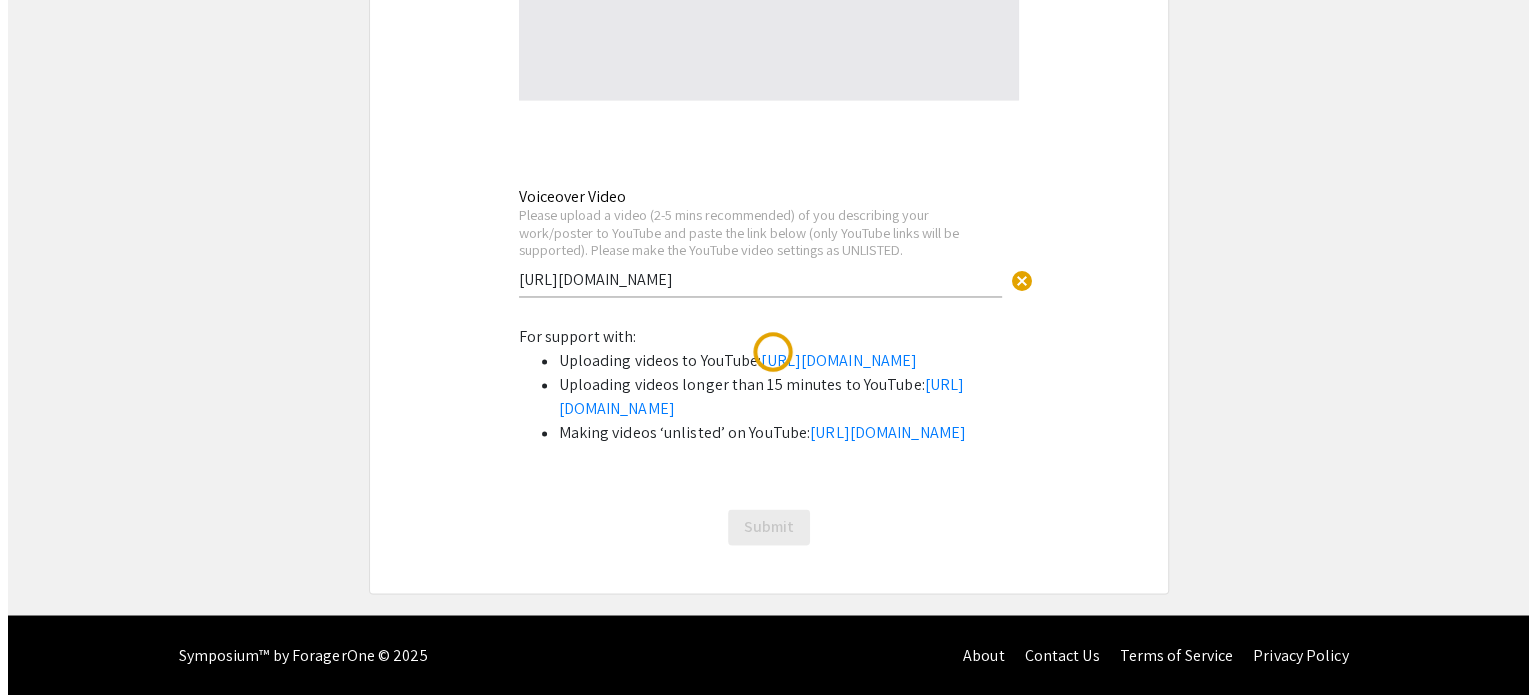 scroll, scrollTop: 0, scrollLeft: 0, axis: both 